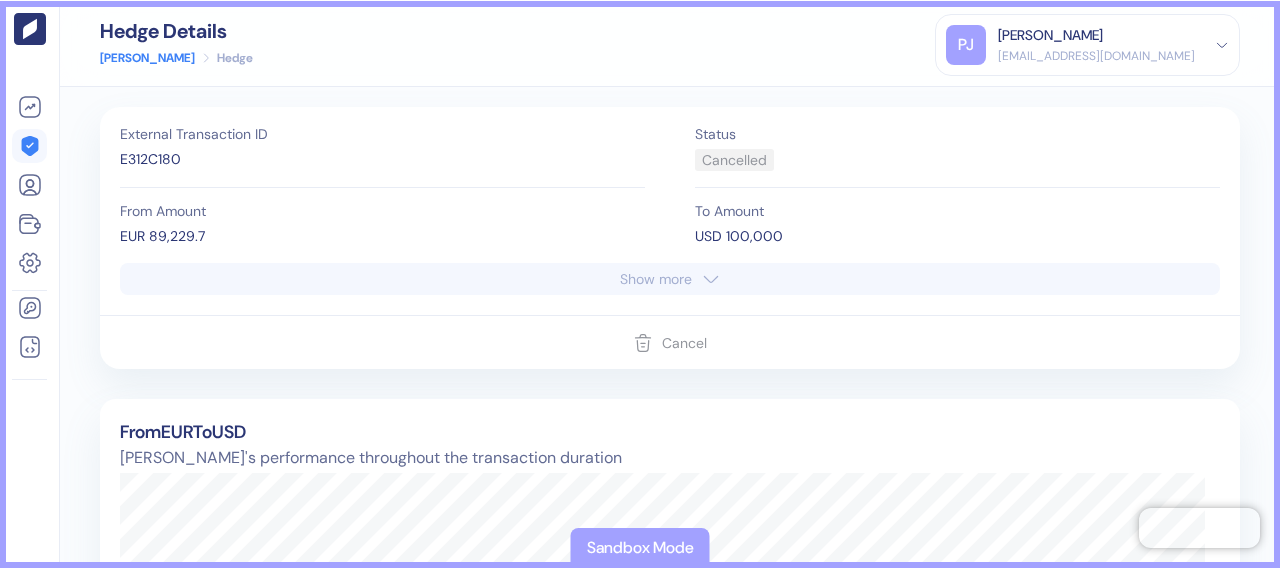 scroll, scrollTop: 0, scrollLeft: 0, axis: both 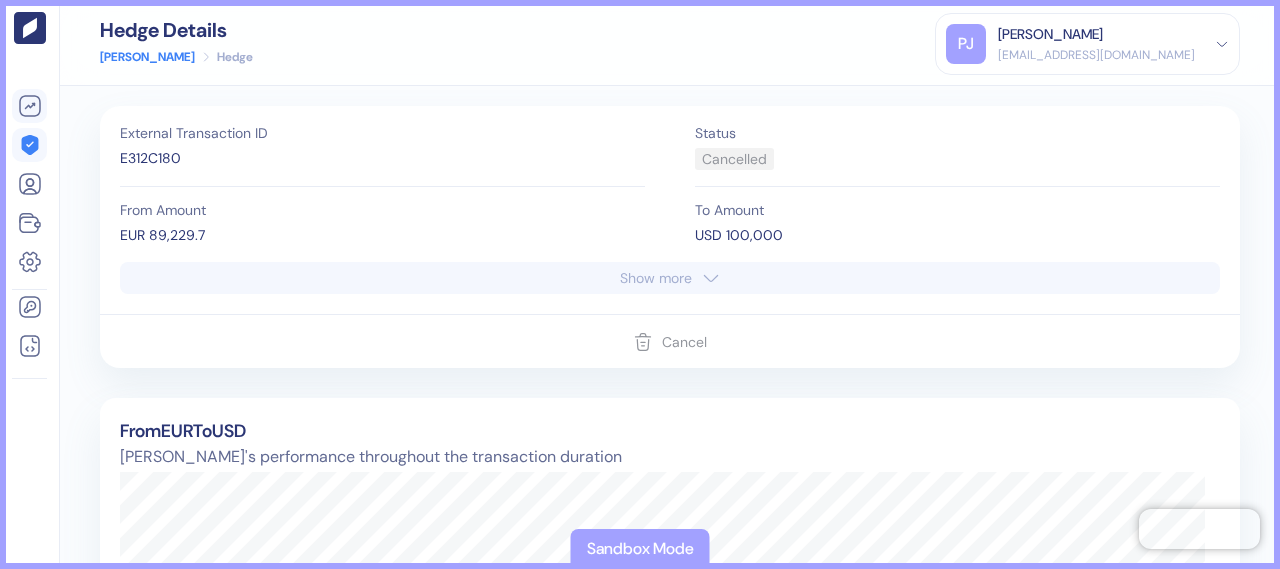 click 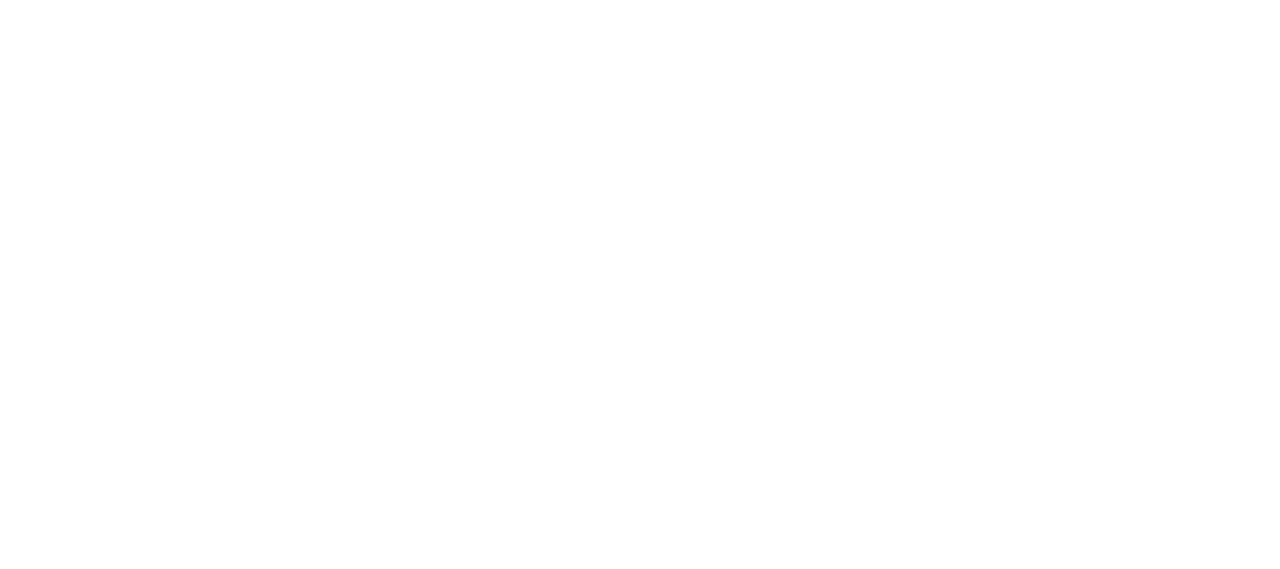 scroll, scrollTop: 0, scrollLeft: 0, axis: both 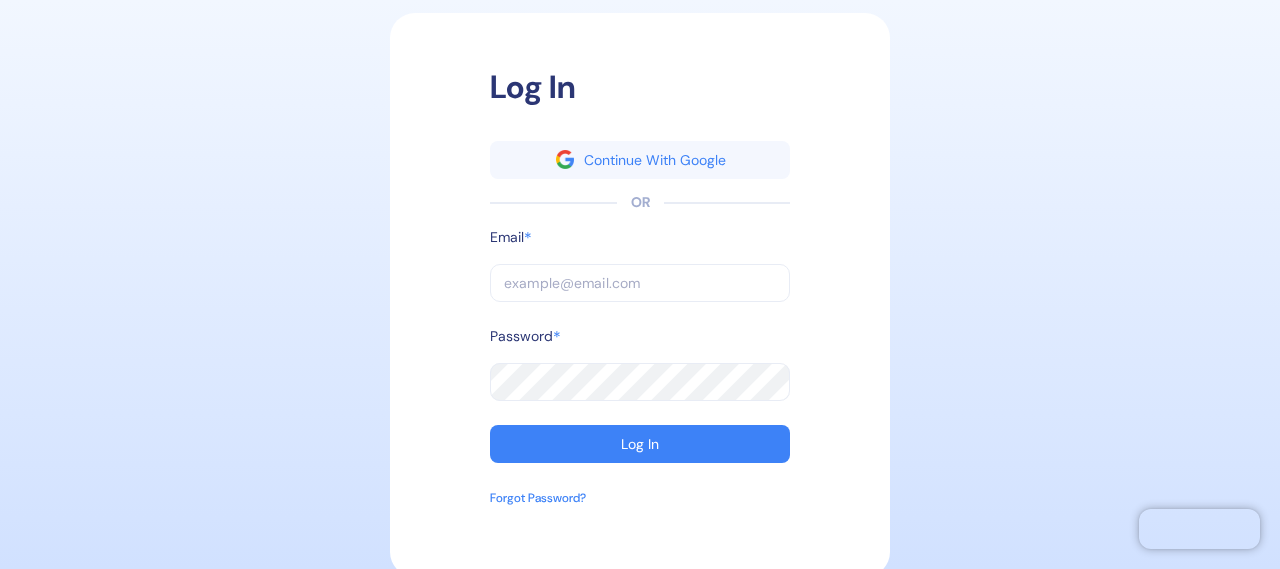 click at bounding box center [640, 283] 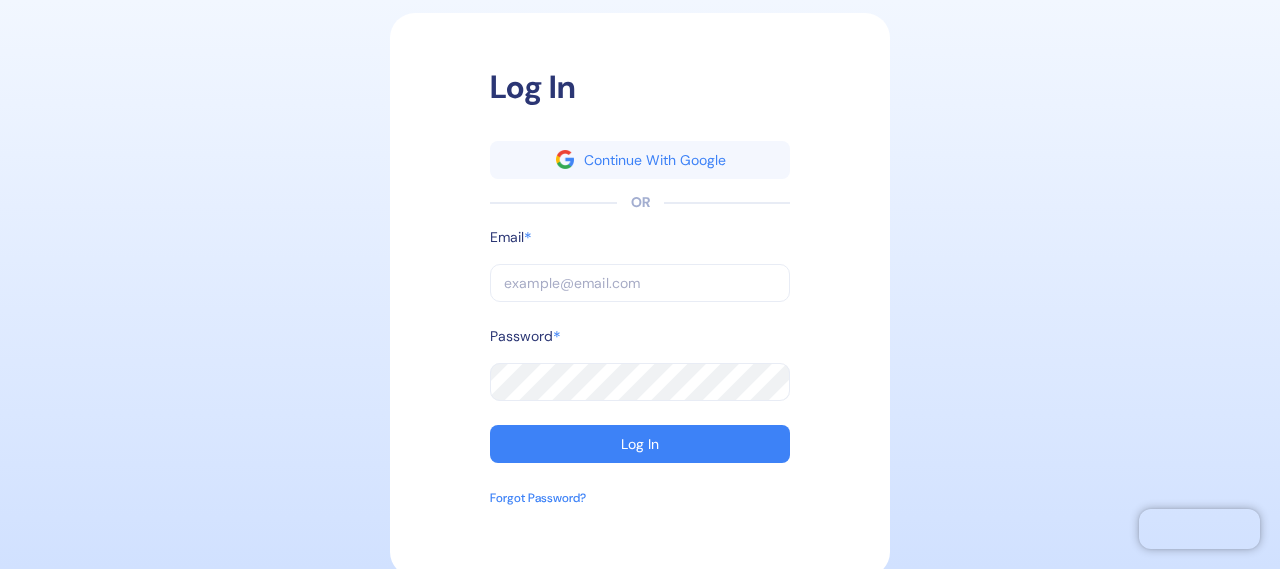 type on "[EMAIL_ADDRESS][DOMAIN_NAME]" 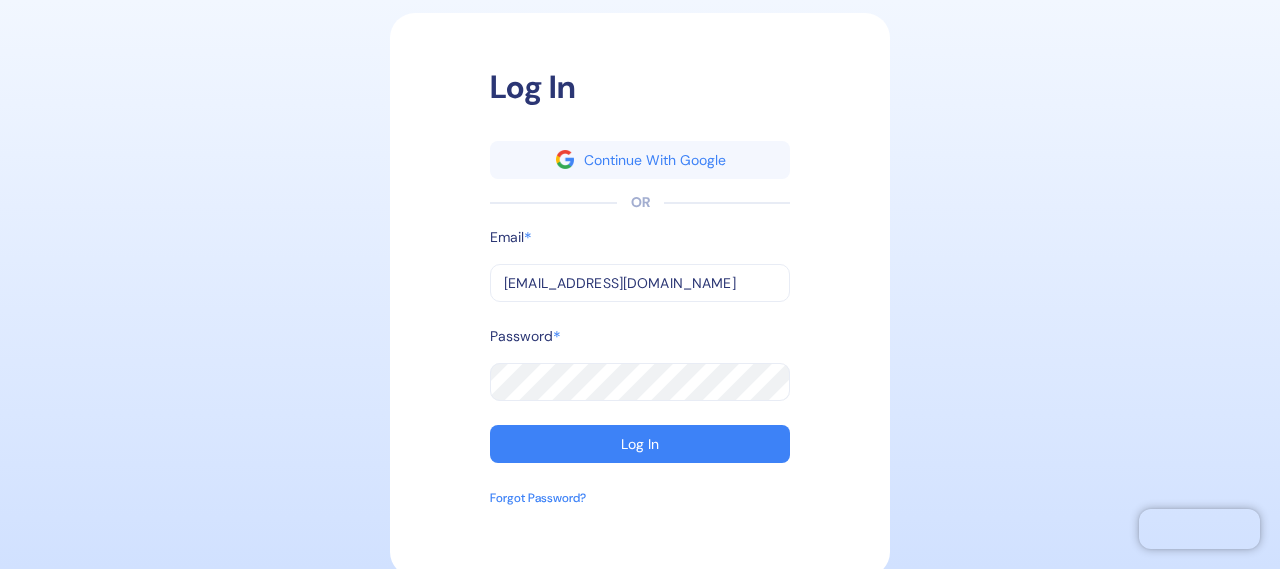 type on "[EMAIL_ADDRESS][DOMAIN_NAME]" 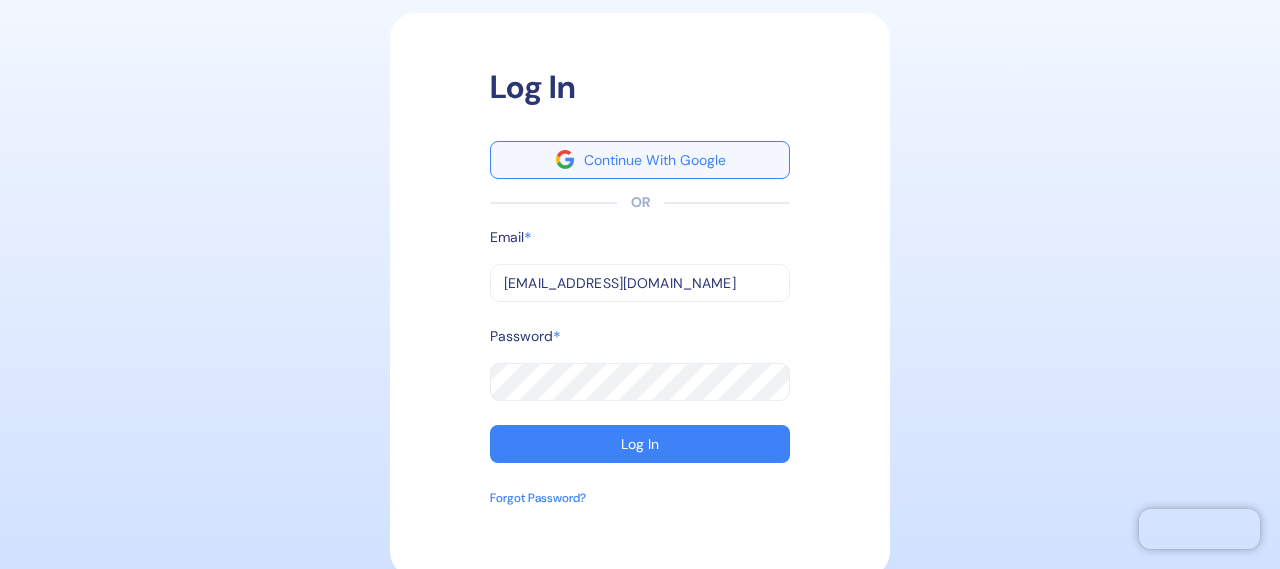 click on "Log In" at bounding box center [640, 444] 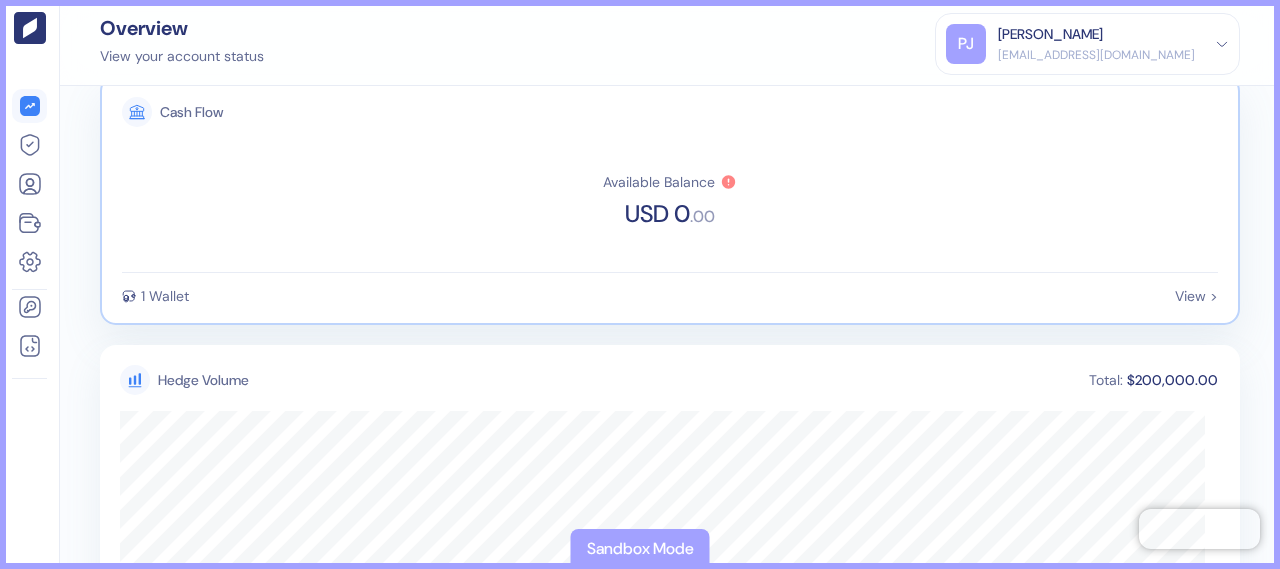 scroll, scrollTop: 0, scrollLeft: 0, axis: both 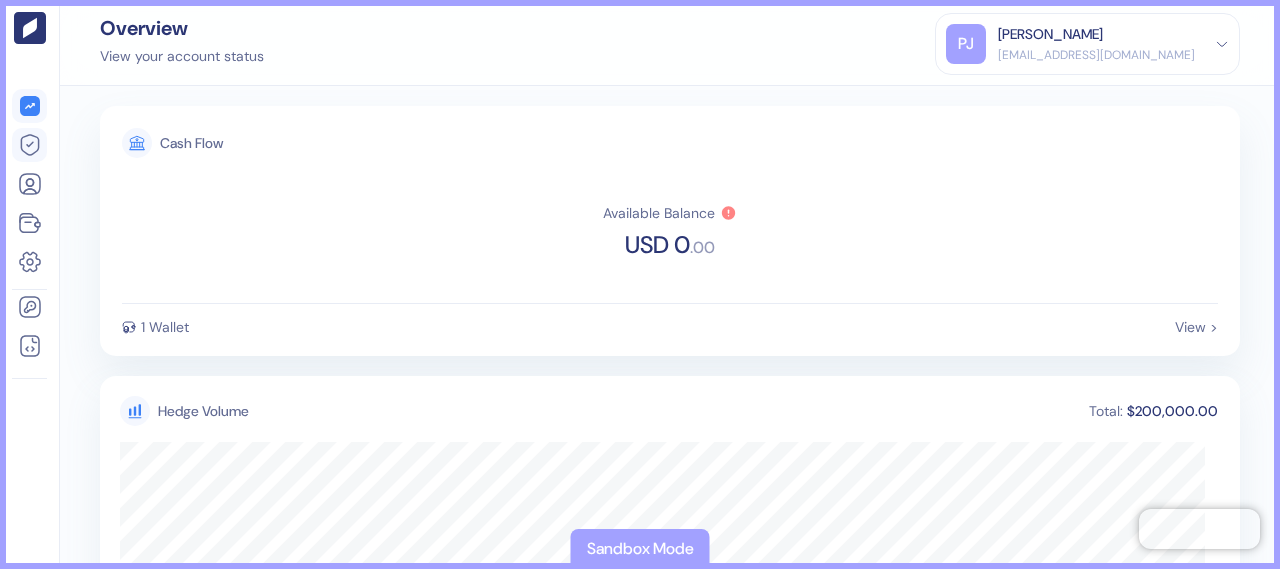 click 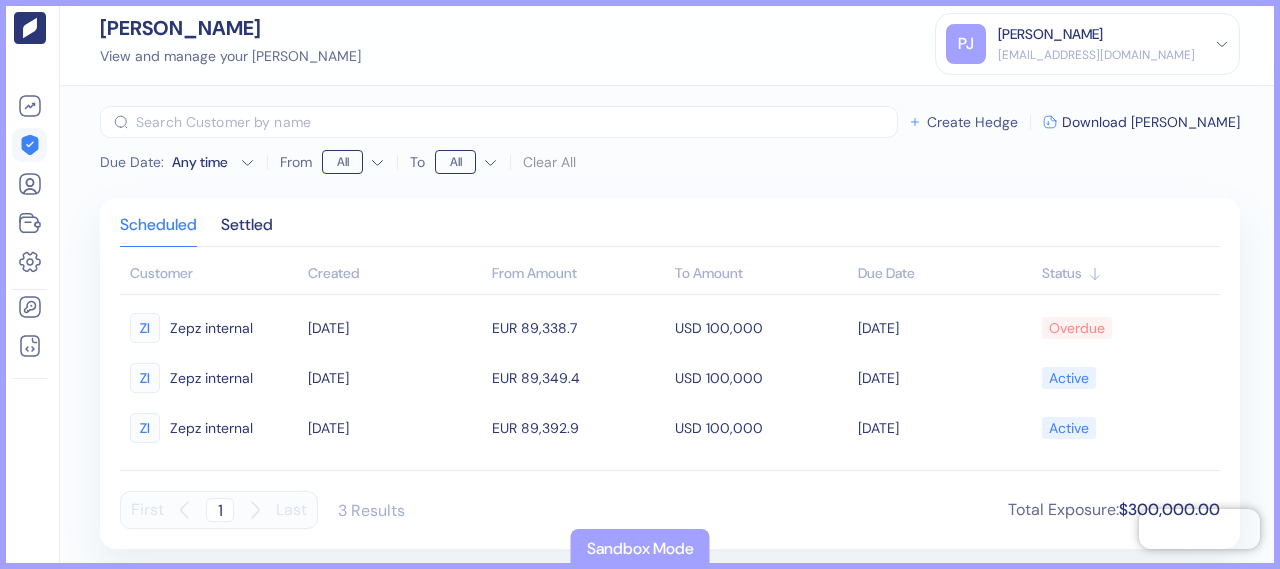 click on "Create Hedge" at bounding box center (972, 122) 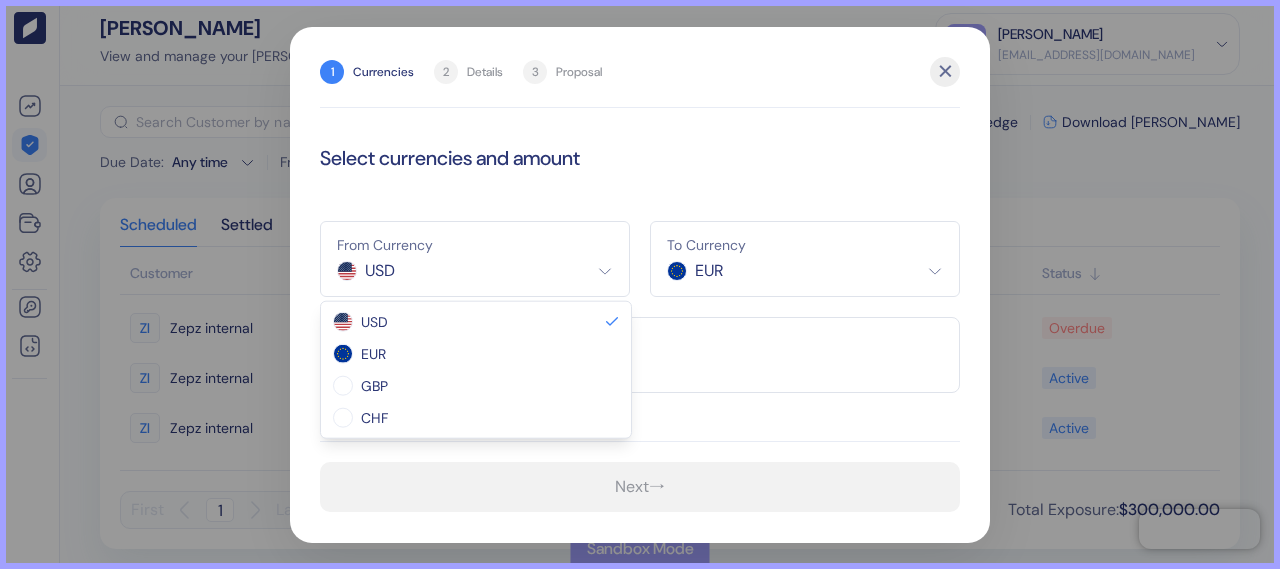 click on "Pingdom Check: App Online Overview [PERSON_NAME] Customers Wallets Settings Developer API Keys Docs [PERSON_NAME] View and manage your [PERSON_NAME] [PERSON_NAME] [EMAIL_ADDRESS][DOMAIN_NAME] Sign Out Due Date : Any time From All To All Clear All ​ Create Hedge Download [PERSON_NAME] Scheduled Settled Customer Created From Amount To Amount Due Date Status ZI   Zepz internal  [DATE] EUR 89,338.7 USD 100,000 [DATE] Overdue ZI   Zepz internal  [DATE] EUR 89,349.4 USD 100,000 [DATE] Active ZI   Zepz internal  [DATE] EUR 89,392.9 USD 100,000 [DATE] Active First 1 Last  3 Results Total Exposure :  $300,000.00 Sandbox Mode 1 Currencies 2 Details 3 Proposal ✕ Select currencies and amount From Currency USD USD EUR GBP CHF To Currency EUR EUR GBP CHF Amount in EUR Next  → USD EUR GBP CHF" at bounding box center (640, 284) 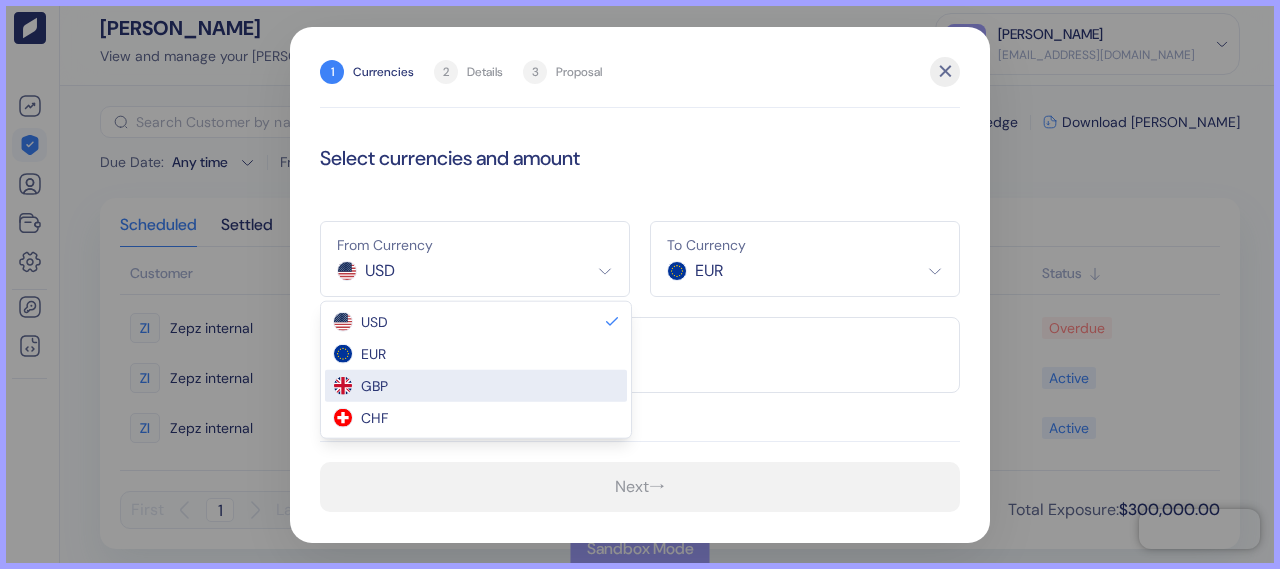 select on "GBP" 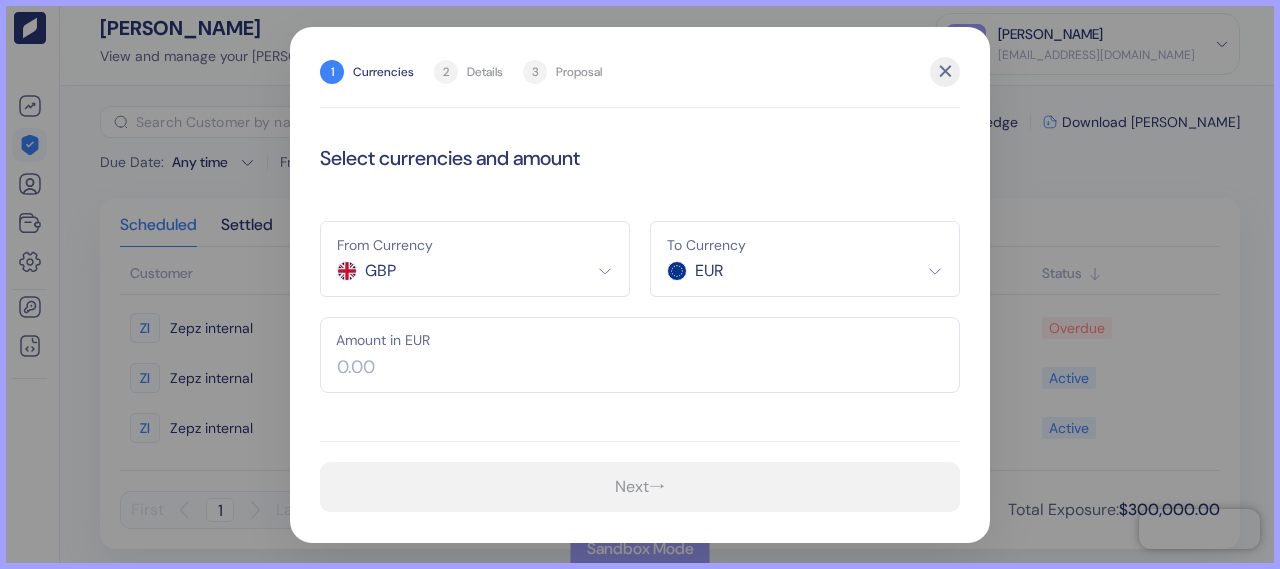 click on "Pingdom Check: App Online Overview [PERSON_NAME] Customers Wallets Settings Developer API Keys Docs [PERSON_NAME] View and manage your [PERSON_NAME] [PERSON_NAME] [EMAIL_ADDRESS][DOMAIN_NAME] Sign Out Due Date : Any time From All To All Clear All ​ Create Hedge Download [PERSON_NAME] Scheduled Settled Customer Created From Amount To Amount Due Date Status ZI   Zepz internal  [DATE] EUR 89,338.7 USD 100,000 [DATE] Overdue ZI   Zepz internal  [DATE] EUR 89,349.4 USD 100,000 [DATE] Active ZI   Zepz internal  [DATE] EUR 89,392.9 USD 100,000 [DATE] Active First 1 Last  3 Results Total Exposure :  $300,000.00 Sandbox Mode 1 Currencies 2 Details 3 Proposal ✕ Select currencies and amount From Currency GBP USD EUR GBP CHF To Currency EUR EUR USD Amount in EUR Next  →" at bounding box center [640, 284] 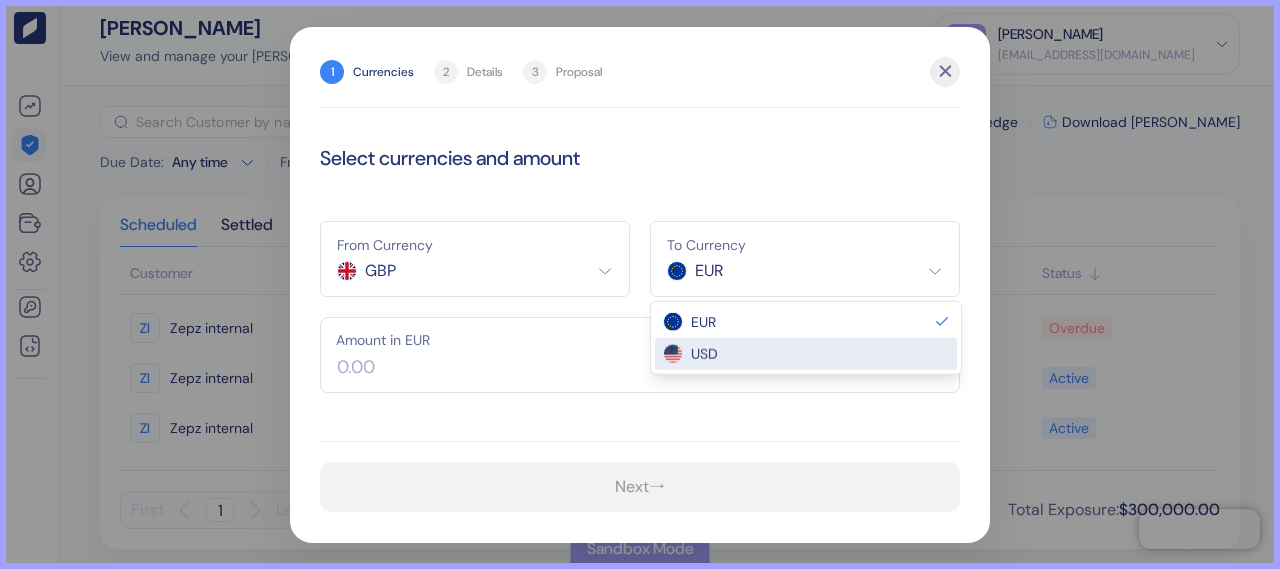 select on "USD" 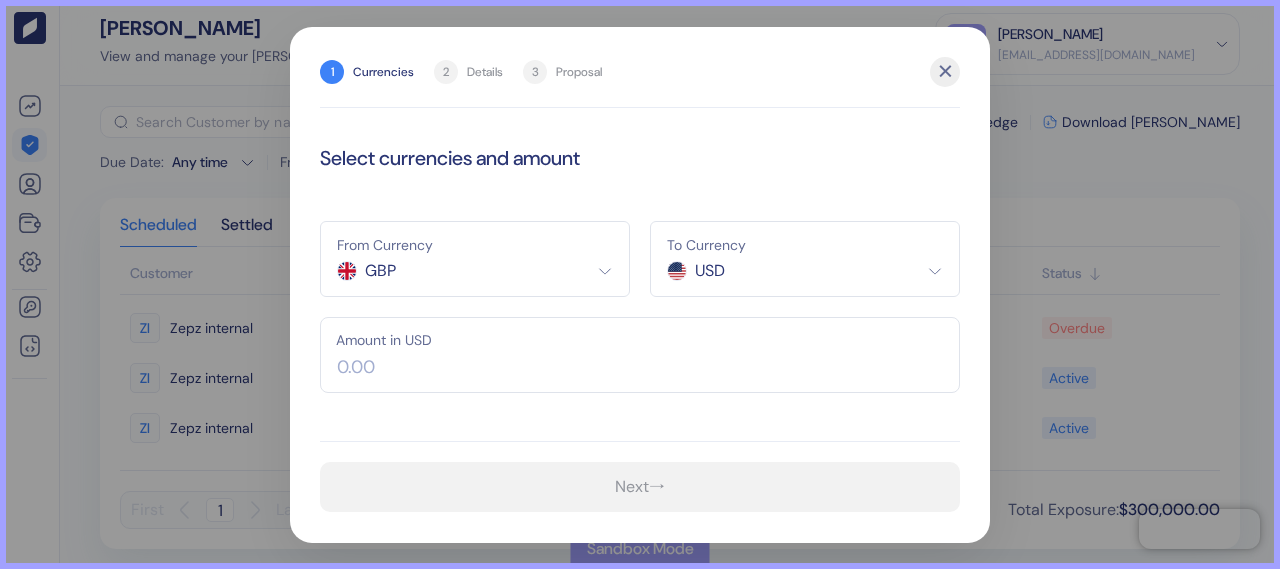 click at bounding box center [640, 355] 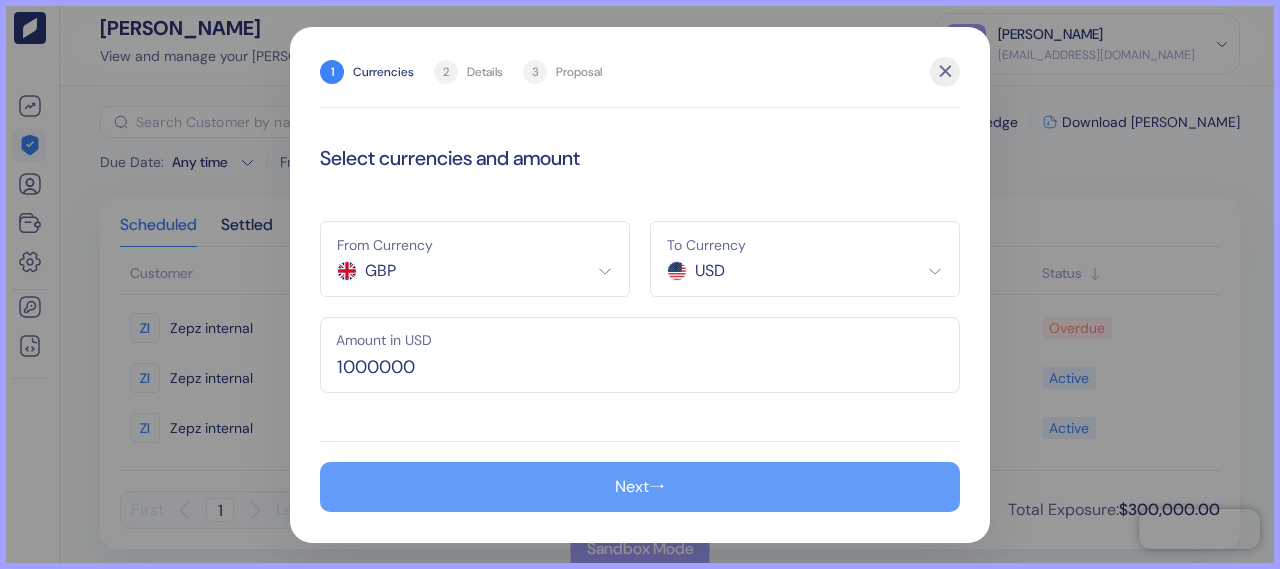 type on "1,000,000" 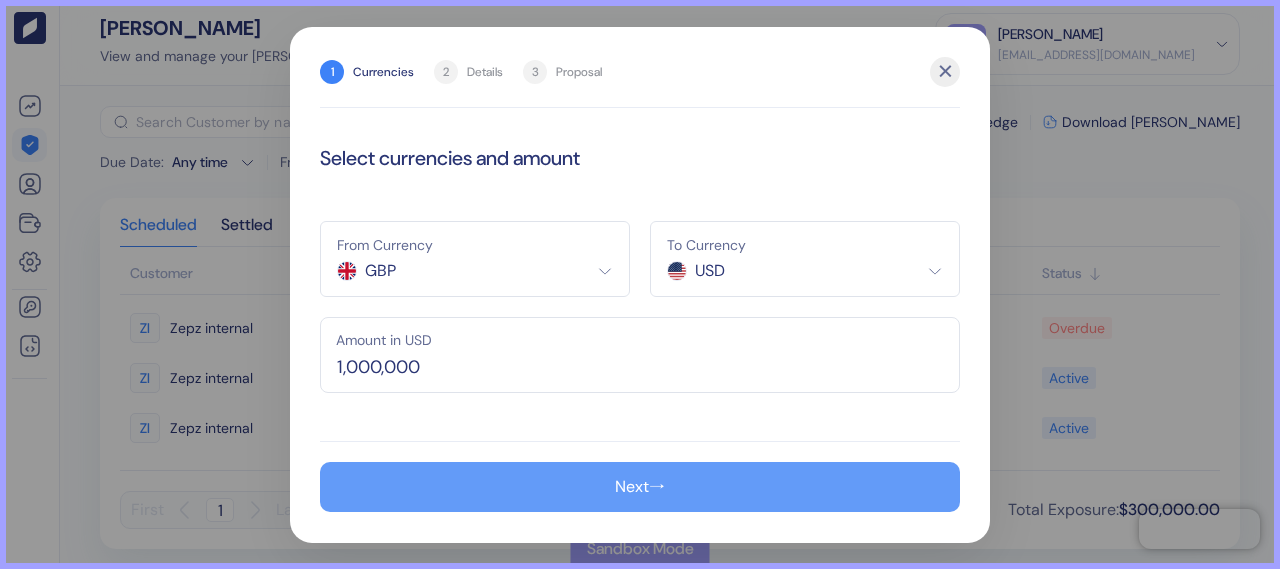 click on "Next" at bounding box center (632, 487) 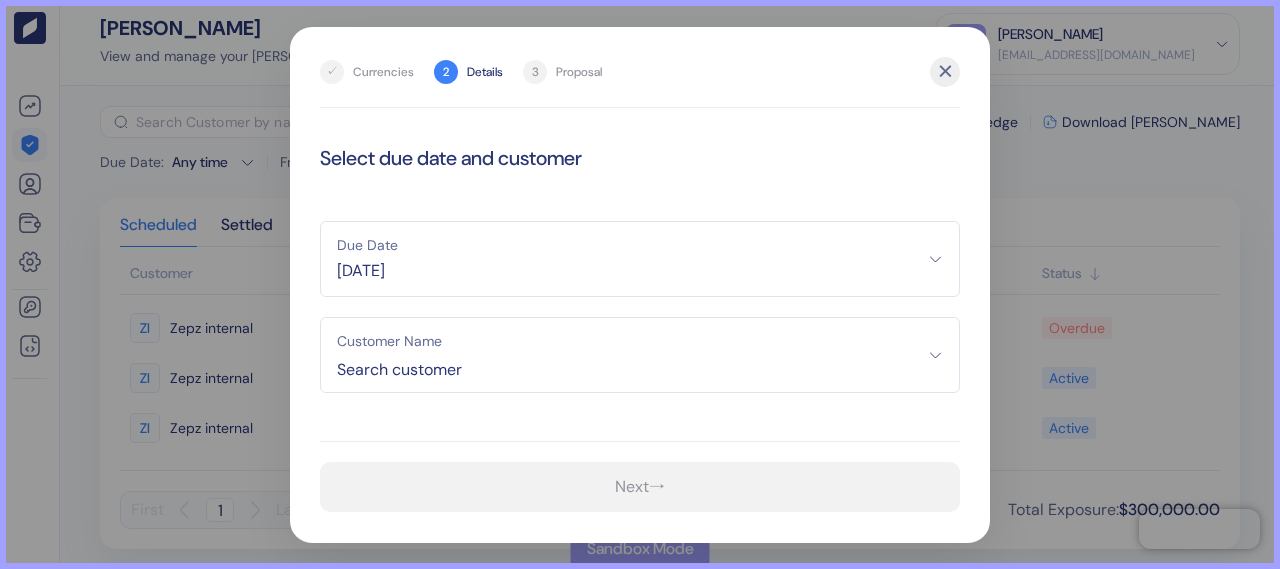 click on "Due Date [DATE]" at bounding box center [640, 259] 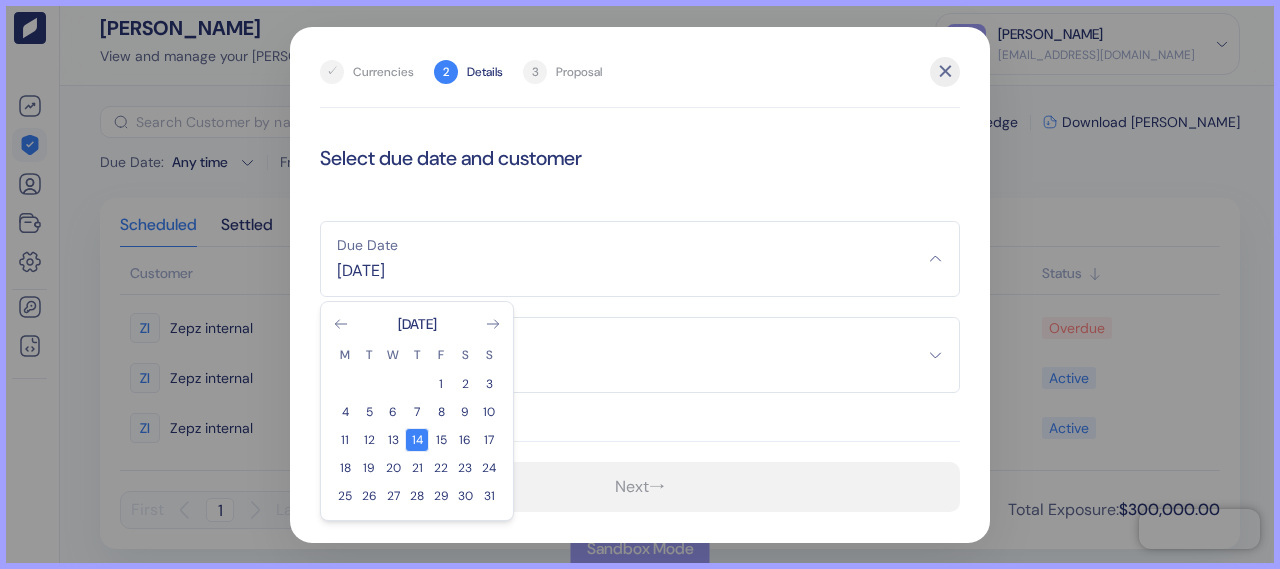 click on "14" at bounding box center [417, 440] 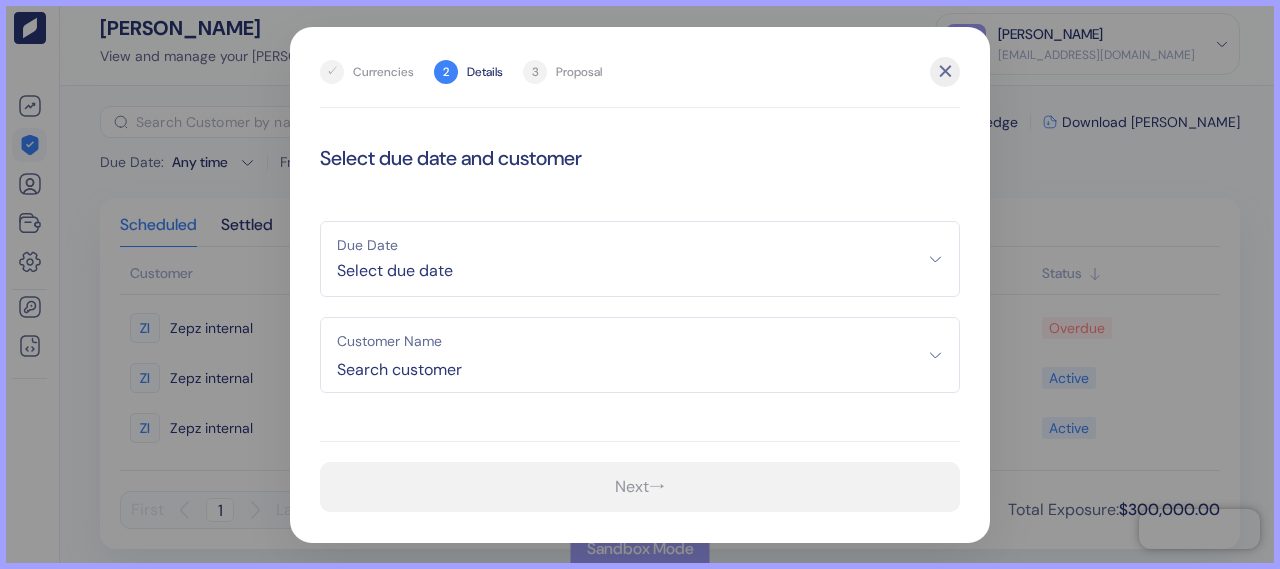 click on "Search customer" at bounding box center (640, 370) 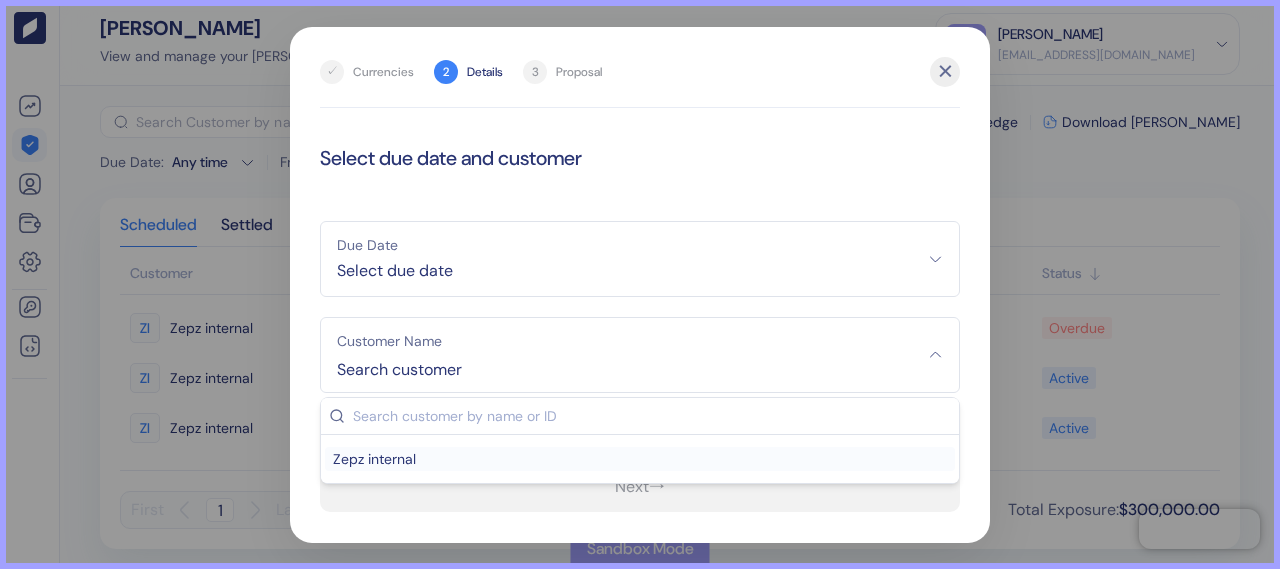 click on "Zepz internal" at bounding box center [640, 459] 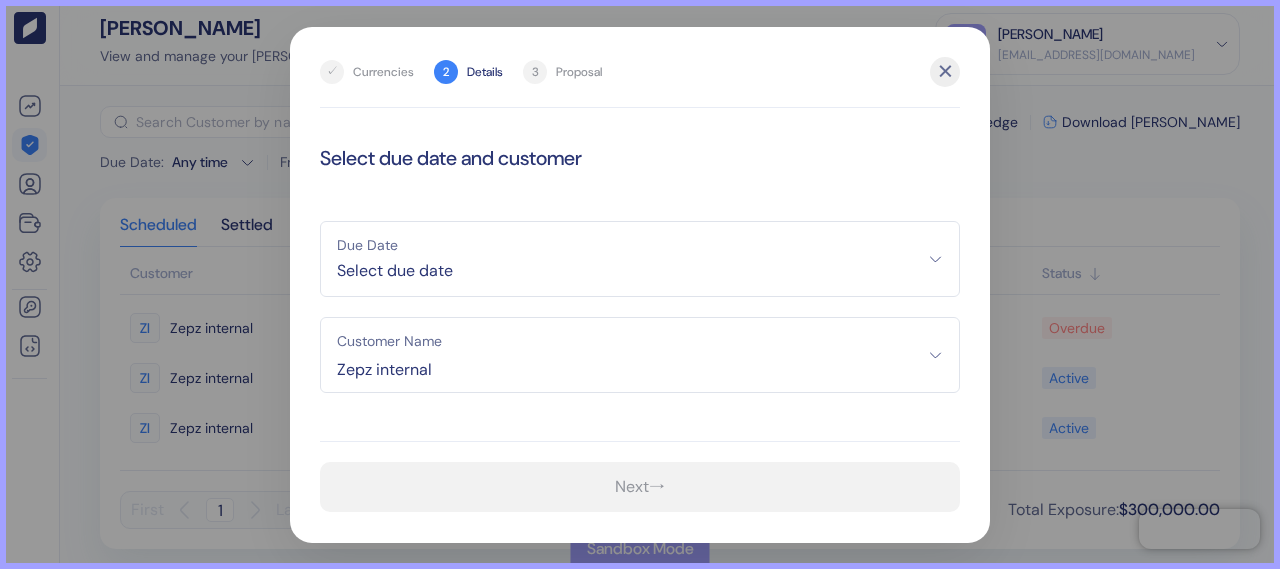 click on "Select due date" at bounding box center (640, 271) 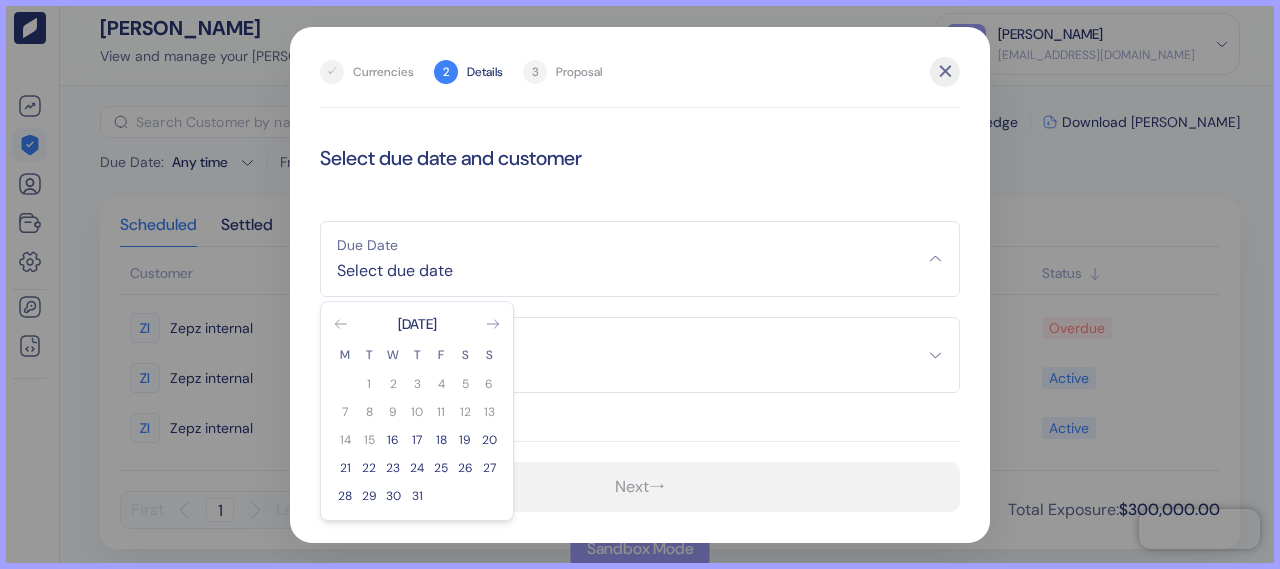 click 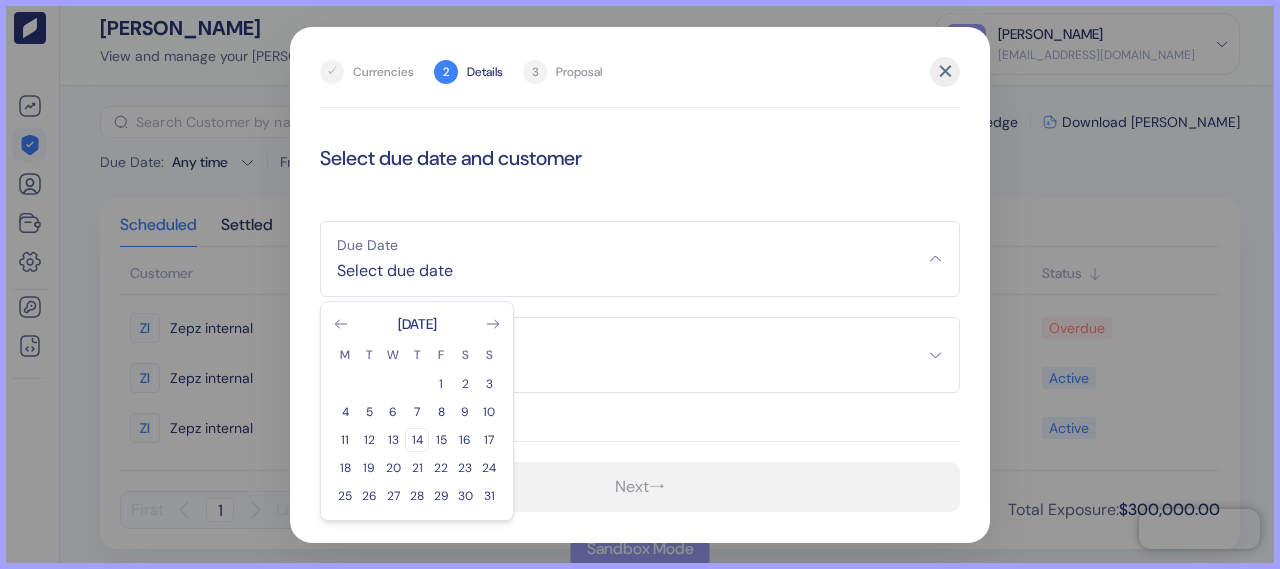 click on "14" at bounding box center [417, 440] 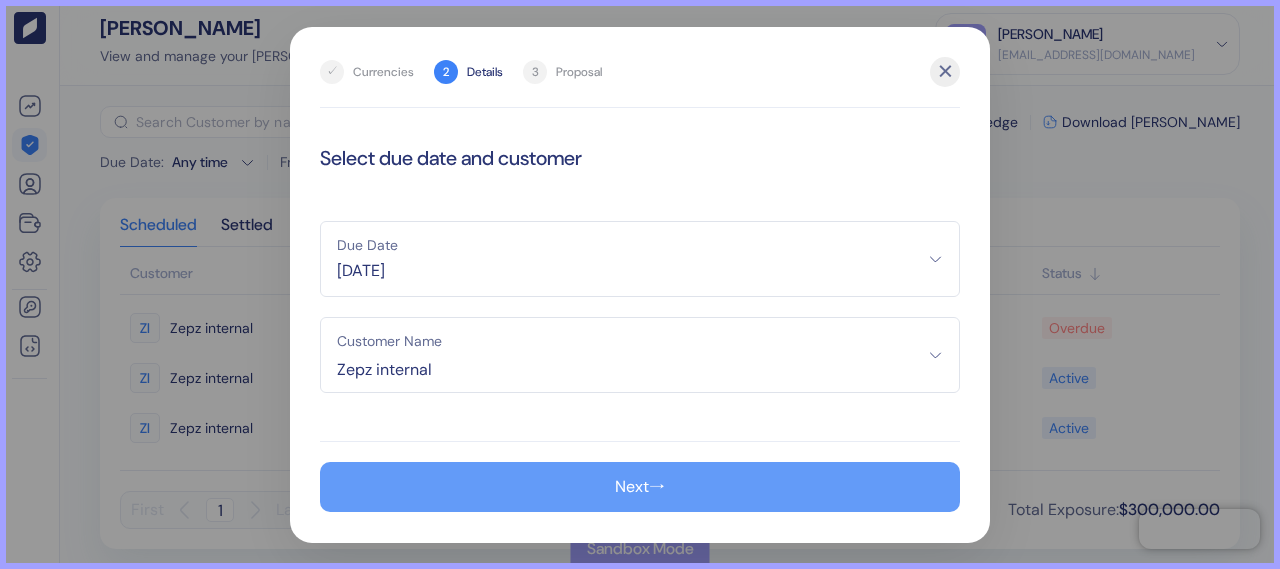 click on "Next  →" at bounding box center (640, 487) 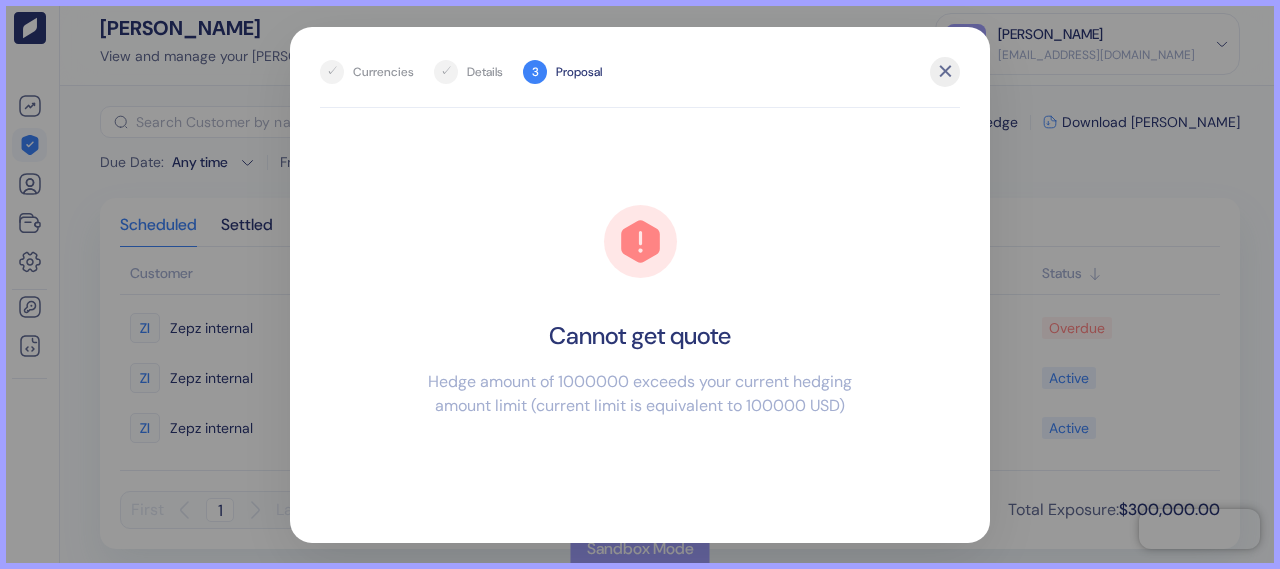 click on "Currencies" at bounding box center (383, 72) 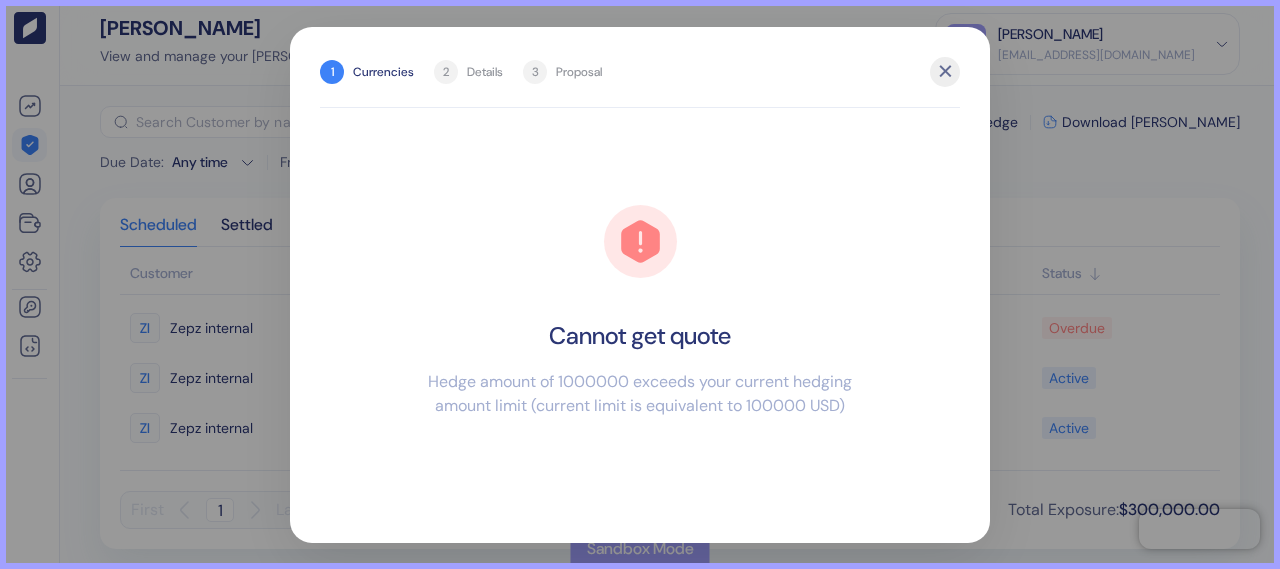 click on "✕" at bounding box center [945, 72] 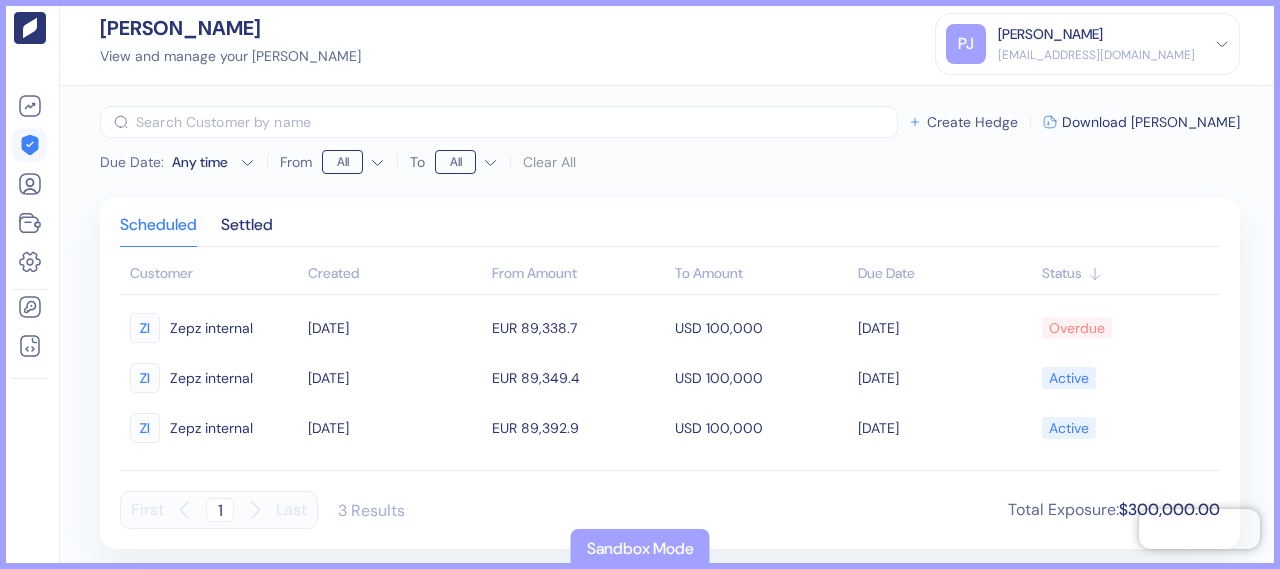 click on "Create Hedge" at bounding box center (972, 122) 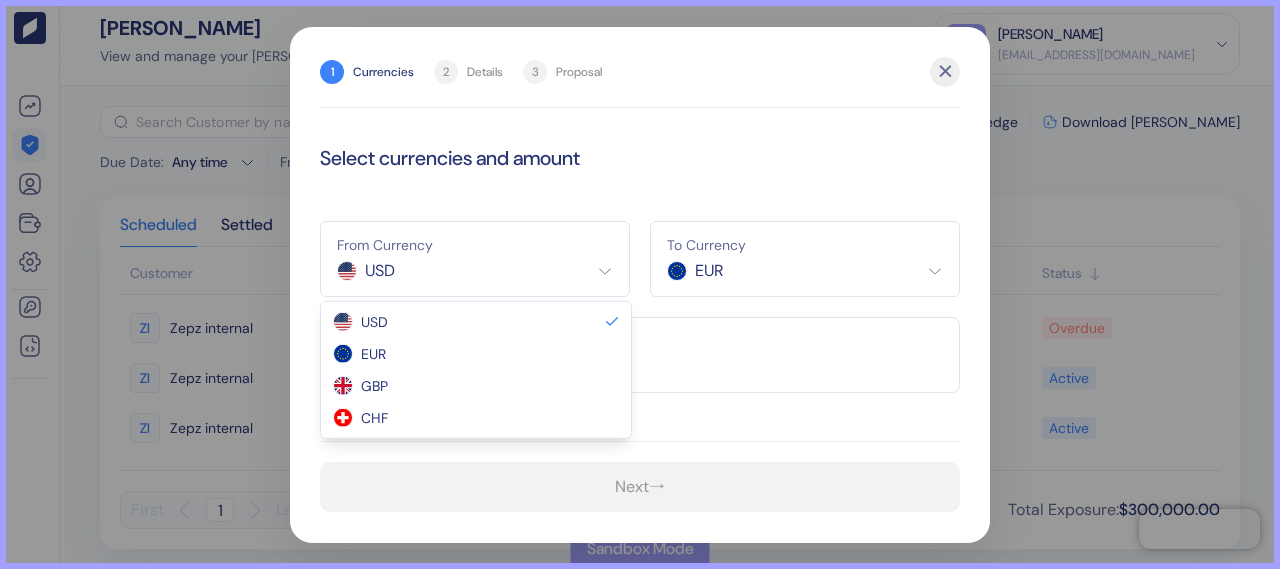 click on "Pingdom Check: App Online Overview [PERSON_NAME] Customers Wallets Settings Developer API Keys Docs [PERSON_NAME] View and manage your [PERSON_NAME] [PERSON_NAME] [EMAIL_ADDRESS][DOMAIN_NAME] Sign Out Due Date : Any time From All To All Clear All ​ Create Hedge Download [PERSON_NAME] Scheduled Settled Customer Created From Amount To Amount Due Date Status ZI   Zepz internal  [DATE] EUR 89,338.7 USD 100,000 [DATE] Overdue ZI   Zepz internal  [DATE] EUR 89,349.4 USD 100,000 [DATE] Active ZI   Zepz internal  [DATE] EUR 89,392.9 USD 100,000 [DATE] Active First 1 Last  3 Results Total Exposure :  $300,000.00 Sandbox Mode 1 Currencies 2 Details 3 Proposal ✕ Select currencies and amount From Currency USD USD EUR GBP CHF To Currency EUR EUR GBP CHF Amount in EUR Next  → USD EUR GBP CHF" at bounding box center [640, 284] 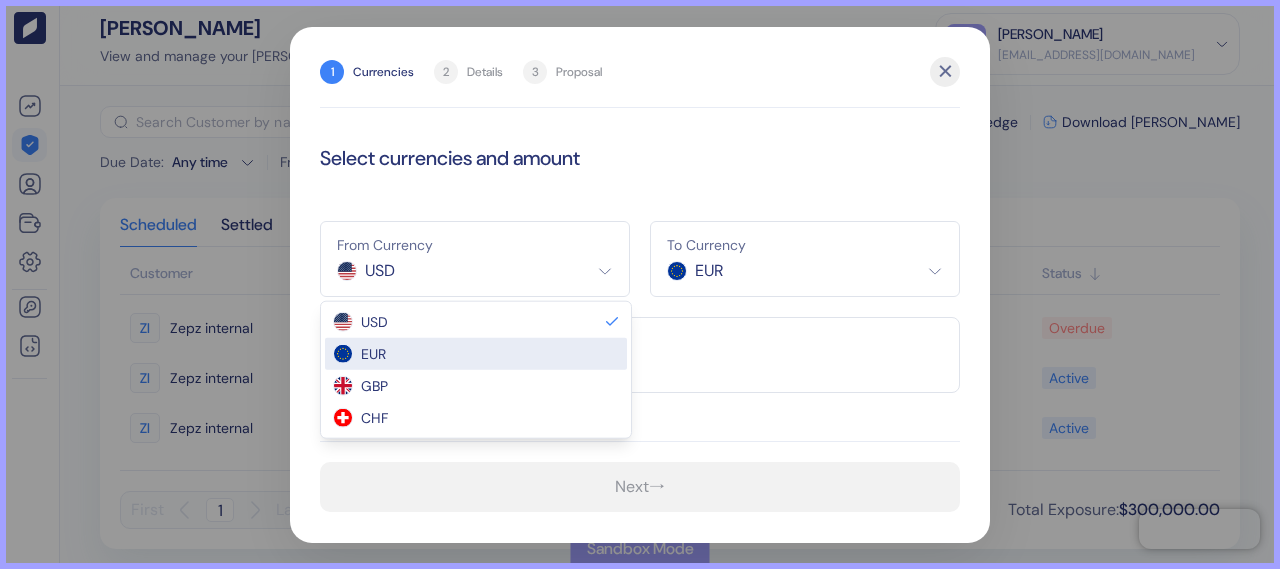select on "EUR" 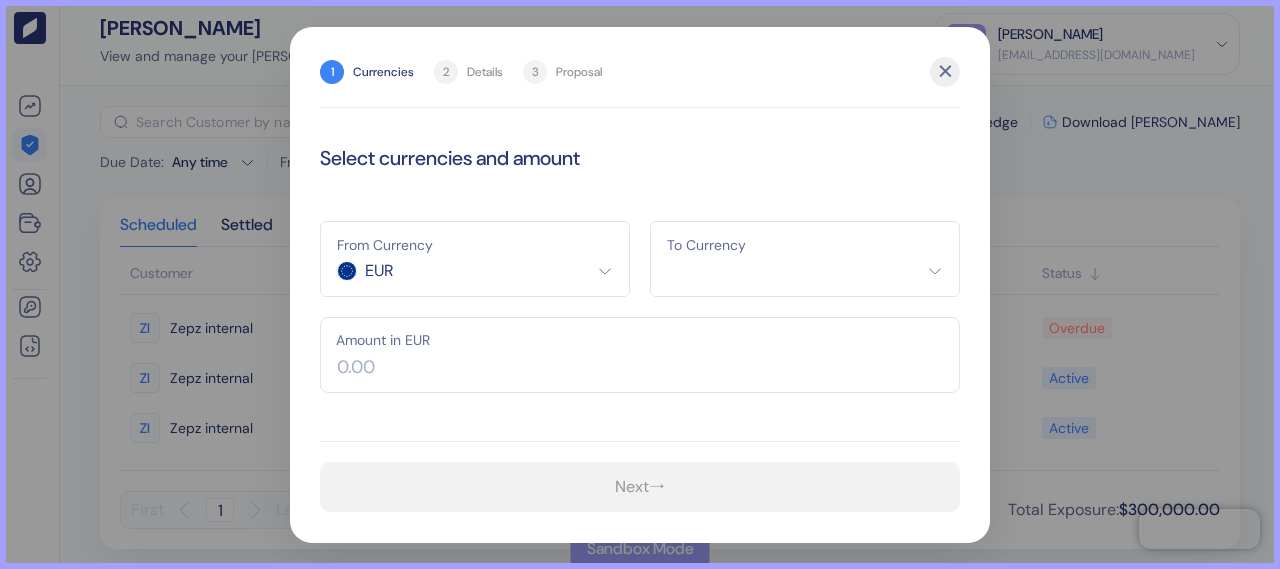 click on "Pingdom Check: App Online Overview [PERSON_NAME] Customers Wallets Settings Developer API Keys Docs [PERSON_NAME] View and manage your [PERSON_NAME] [PERSON_NAME] [EMAIL_ADDRESS][DOMAIN_NAME] Sign Out Due Date : Any time From All To All Clear All ​ Create Hedge Download [PERSON_NAME] Scheduled Settled Customer Created From Amount To Amount Due Date Status ZI   Zepz internal  [DATE] EUR 89,338.7 USD 100,000 [DATE] Overdue ZI   Zepz internal  [DATE] EUR 89,349.4 USD 100,000 [DATE] Active ZI   Zepz internal  [DATE] EUR 89,392.9 USD 100,000 [DATE] Active First 1 Last  3 Results Total Exposure :  $300,000.00 Sandbox Mode 1 Currencies 2 Details 3 Proposal ✕ Select currencies and amount From Currency EUR USD EUR GBP CHF To Currency GBP CHF USD Amount in EUR Next  →" at bounding box center [640, 284] 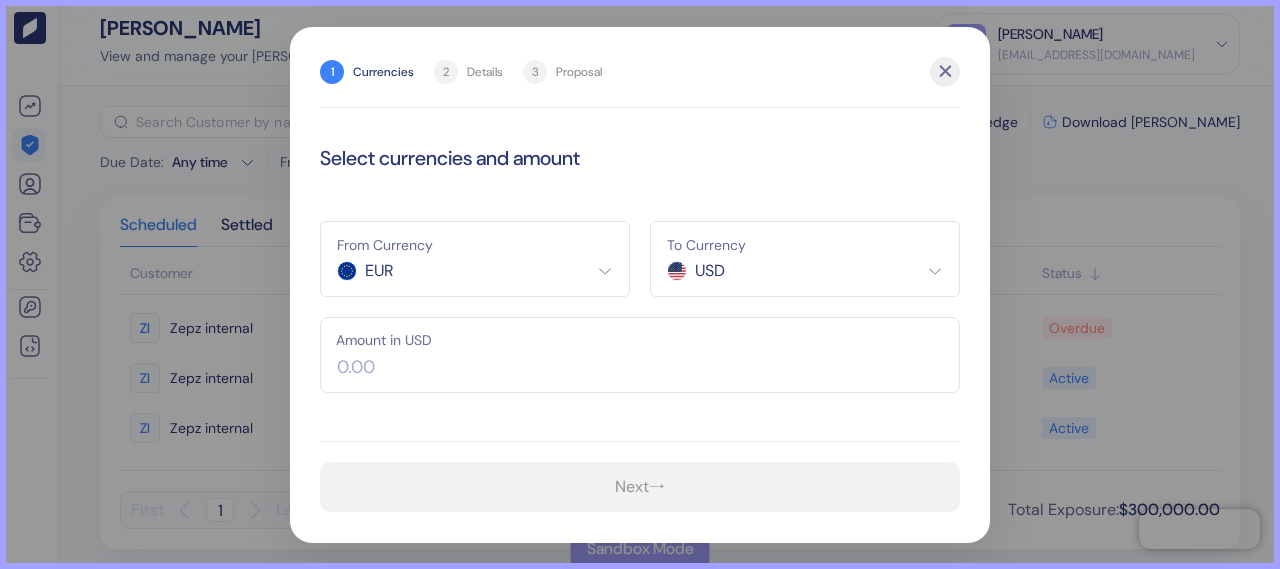 click at bounding box center [640, 355] 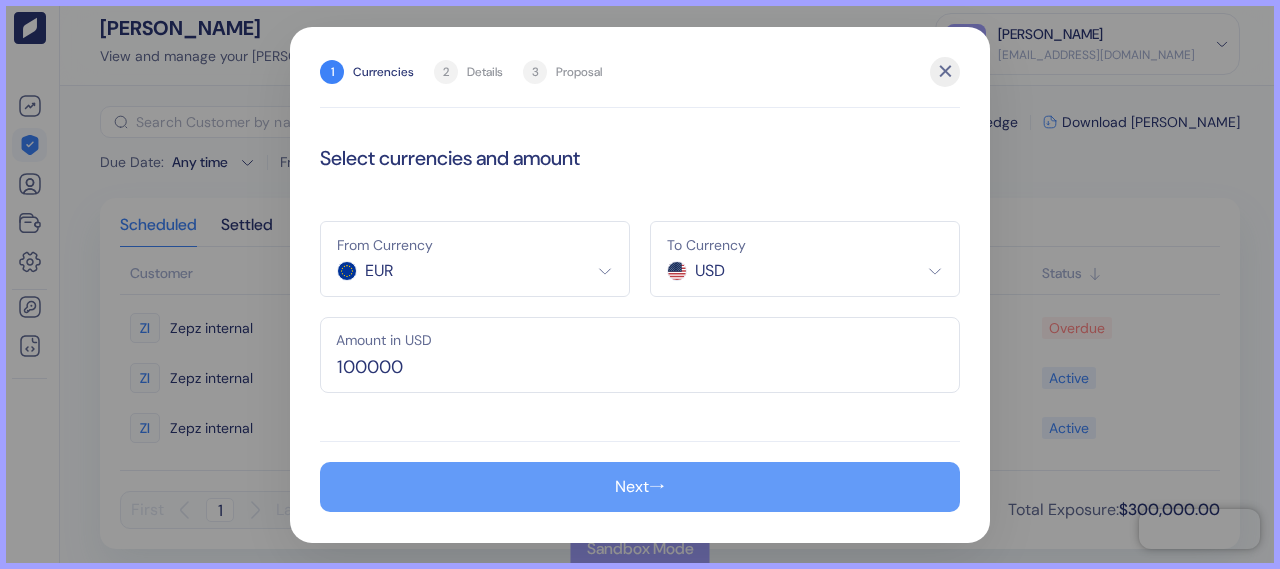 type on "100,000" 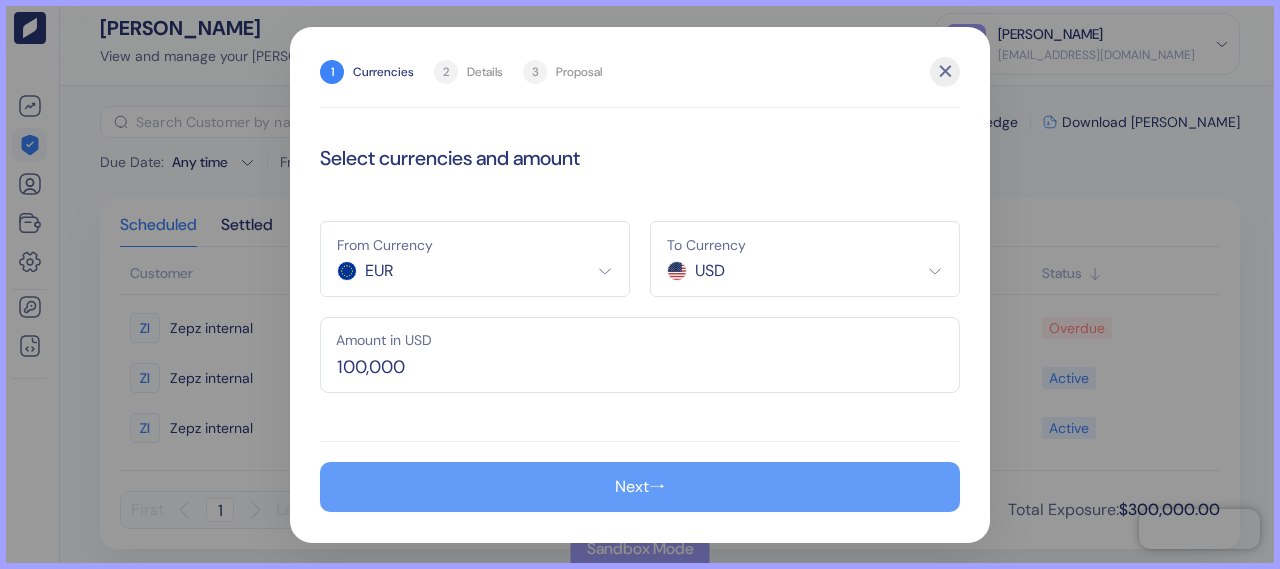 click on "Next  →" at bounding box center (640, 487) 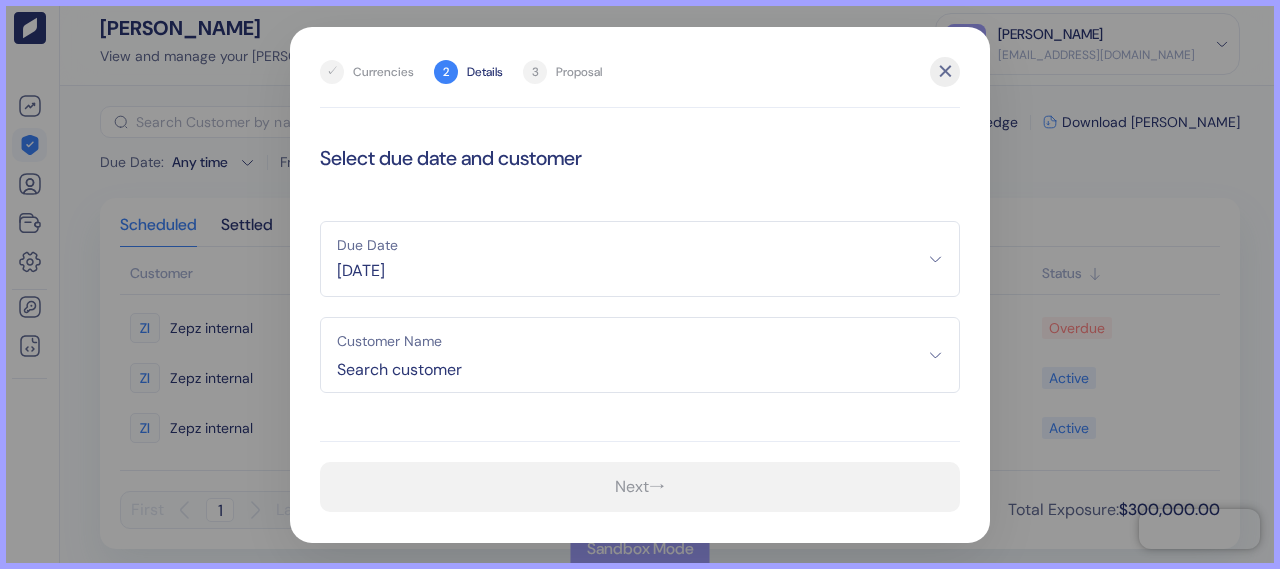click on "Customer Name Search customer" at bounding box center [640, 355] 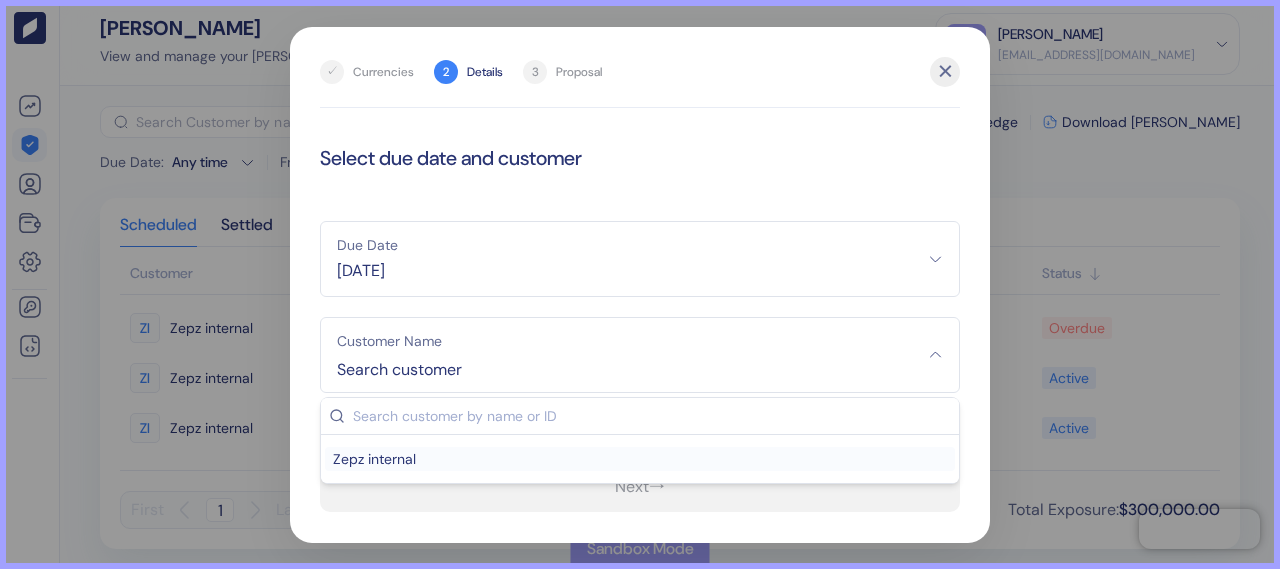 click on "Zepz internal" at bounding box center [640, 459] 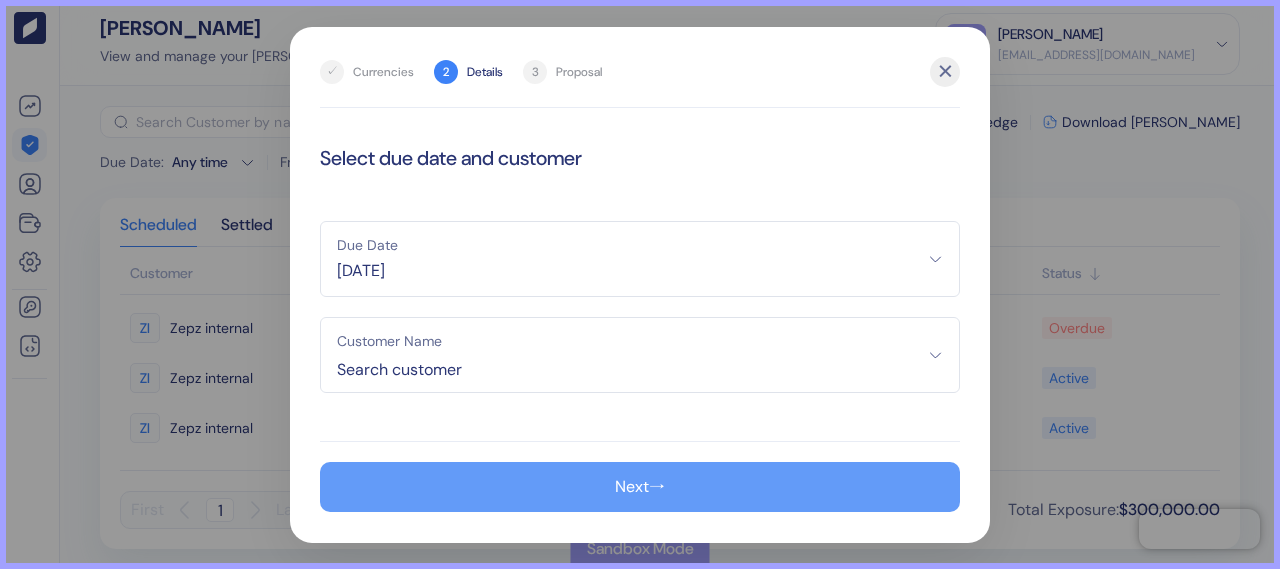 click on "Next  →" at bounding box center (640, 487) 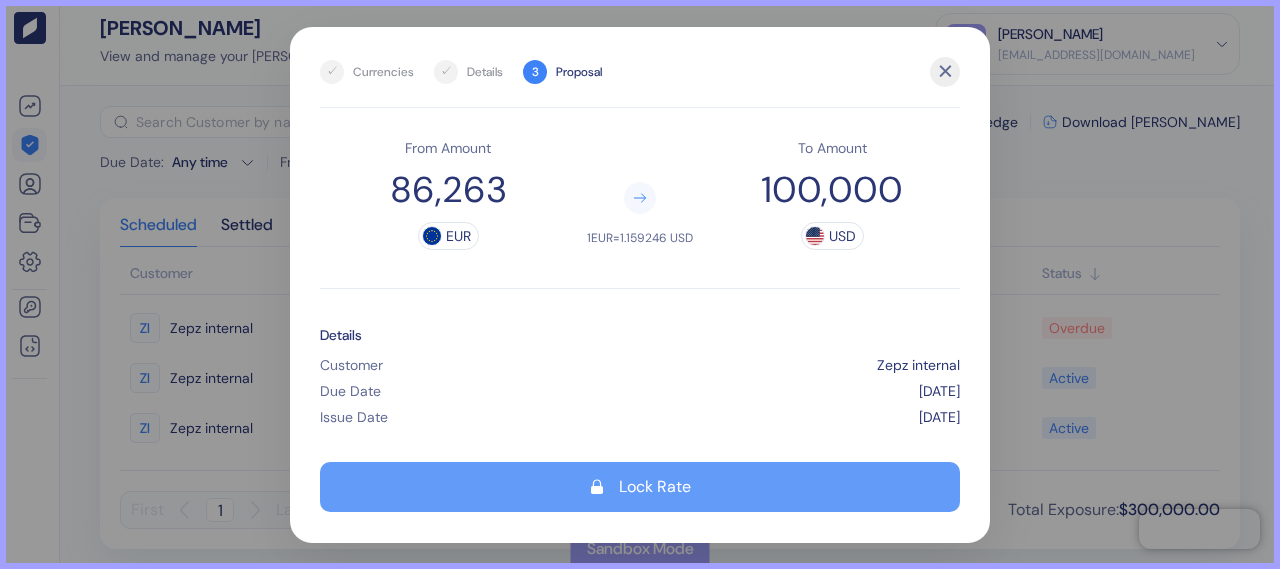 click on "Lock Rate" at bounding box center (640, 487) 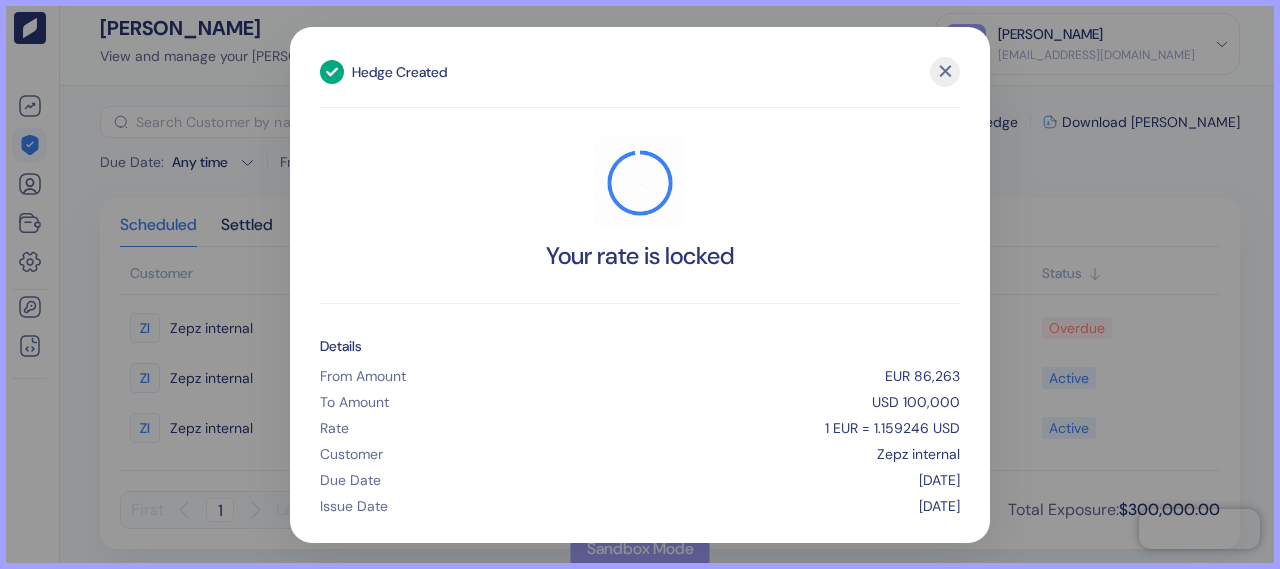 click on "✕" at bounding box center [945, 72] 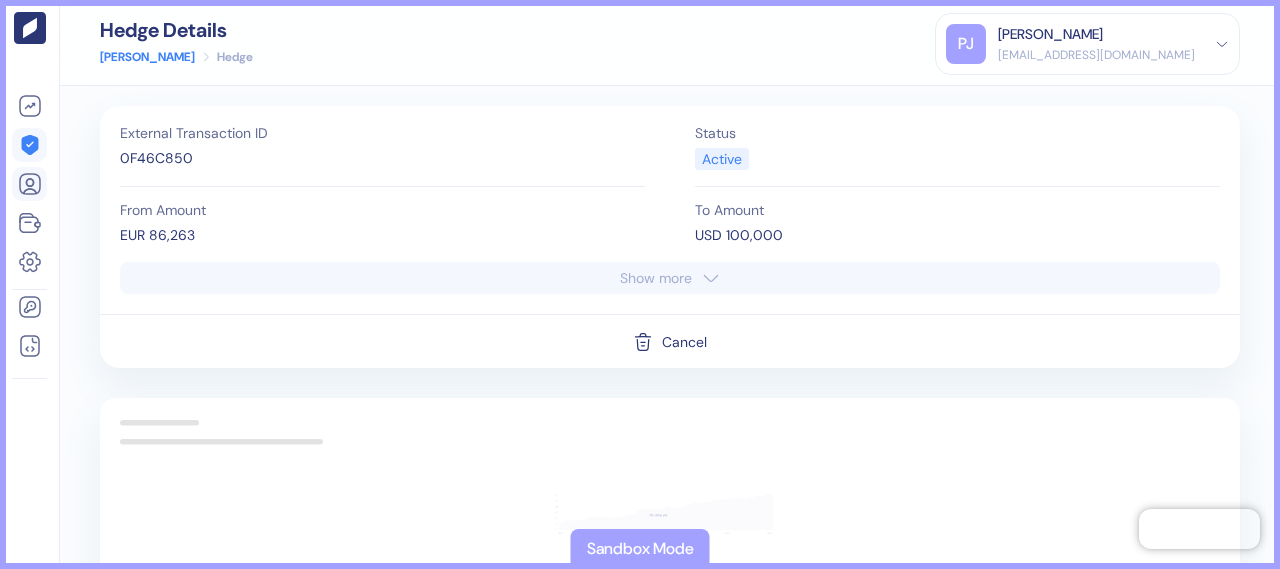 click 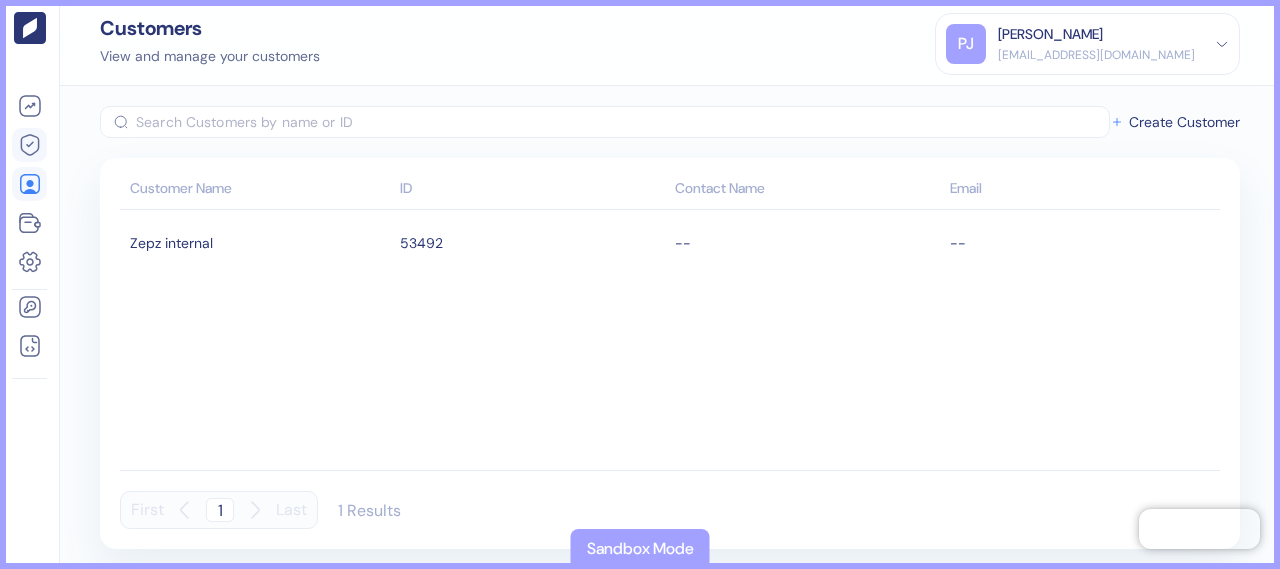 click 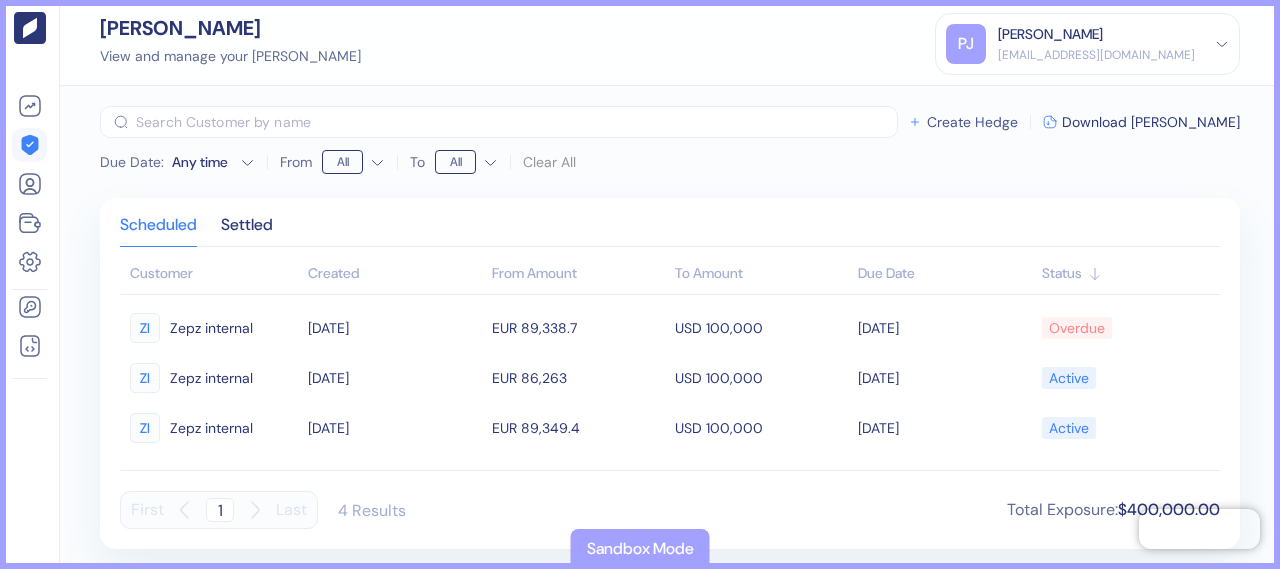 click on "Create Hedge" at bounding box center [972, 122] 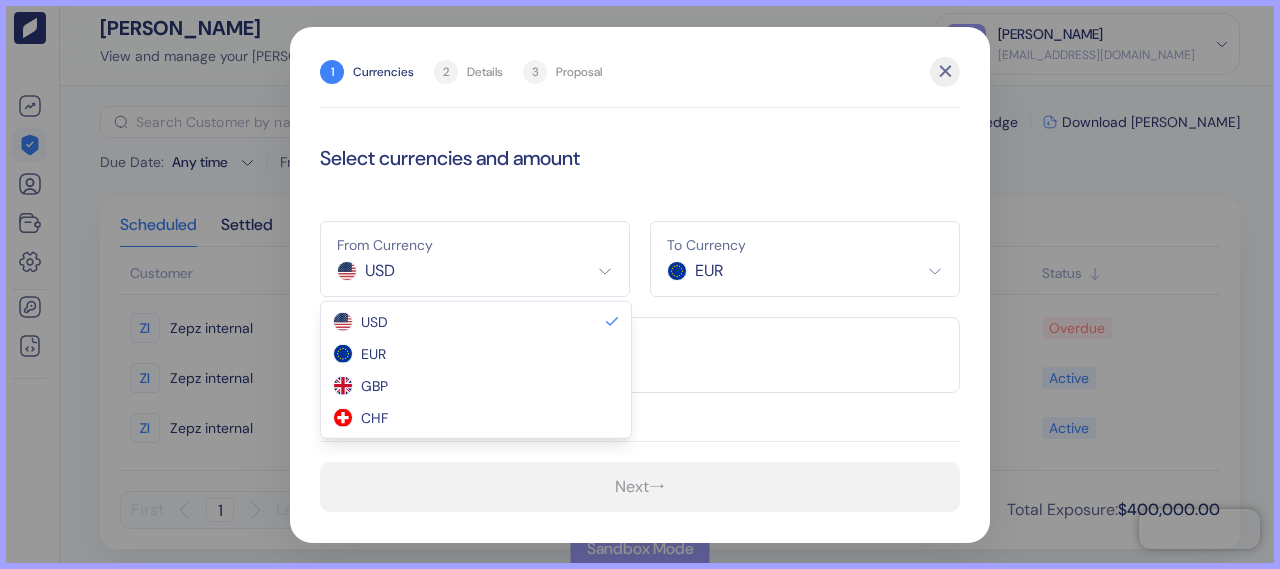 click on "Pingdom Check: App Online Overview [PERSON_NAME] Customers Wallets Settings Developer API Keys Docs [PERSON_NAME] View and manage your [PERSON_NAME] [PERSON_NAME] [EMAIL_ADDRESS][DOMAIN_NAME] Sign Out Due Date : Any time From All To All Clear All ​ Create Hedge Download [PERSON_NAME] Scheduled Settled Customer Created From Amount To Amount Due Date Status ZI   Zepz internal  [DATE] EUR 89,338.7 USD 100,000 [DATE] Overdue ZI   Zepz internal  [DATE] EUR 86,263 USD 100,000 [DATE] Active ZI   Zepz internal  [DATE] EUR 89,349.4 USD 100,000 [DATE] Active ZI   Zepz internal  [DATE] EUR 89,392.9 USD 100,000 [DATE] Active First 1 Last  4 Results Total Exposure :  $400,000.00 Sandbox Mode 1 Currencies 2 Details 3 Proposal ✕ Select currencies and amount From Currency USD USD EUR GBP CHF To Currency EUR EUR GBP CHF Amount in EUR Next  → USD EUR GBP CHF" at bounding box center [640, 284] 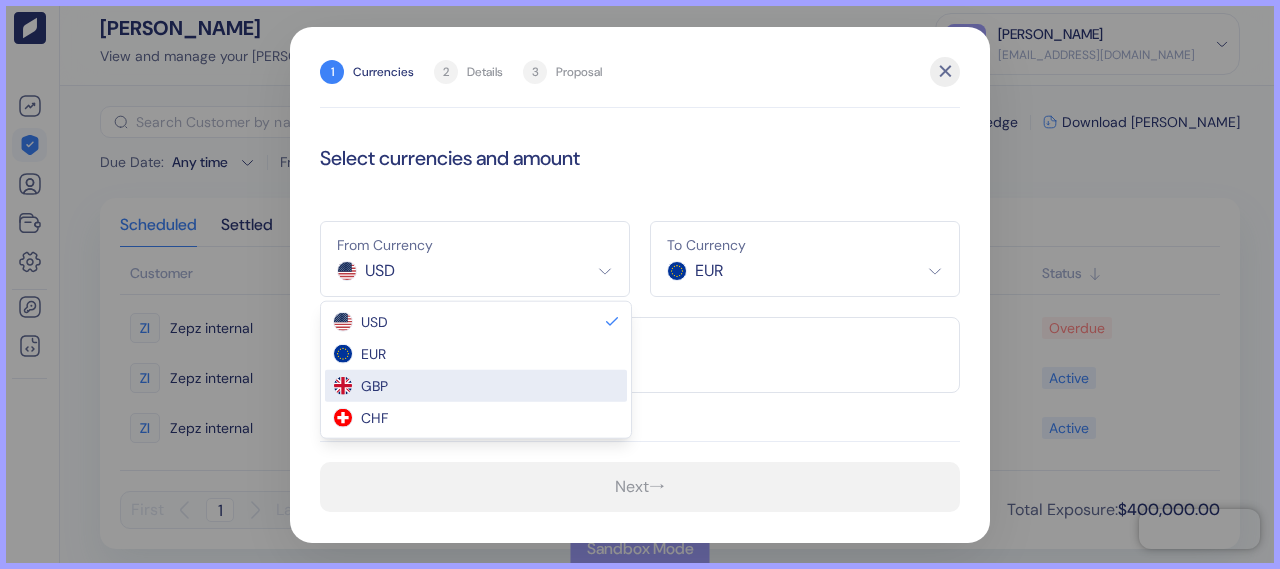 select on "GBP" 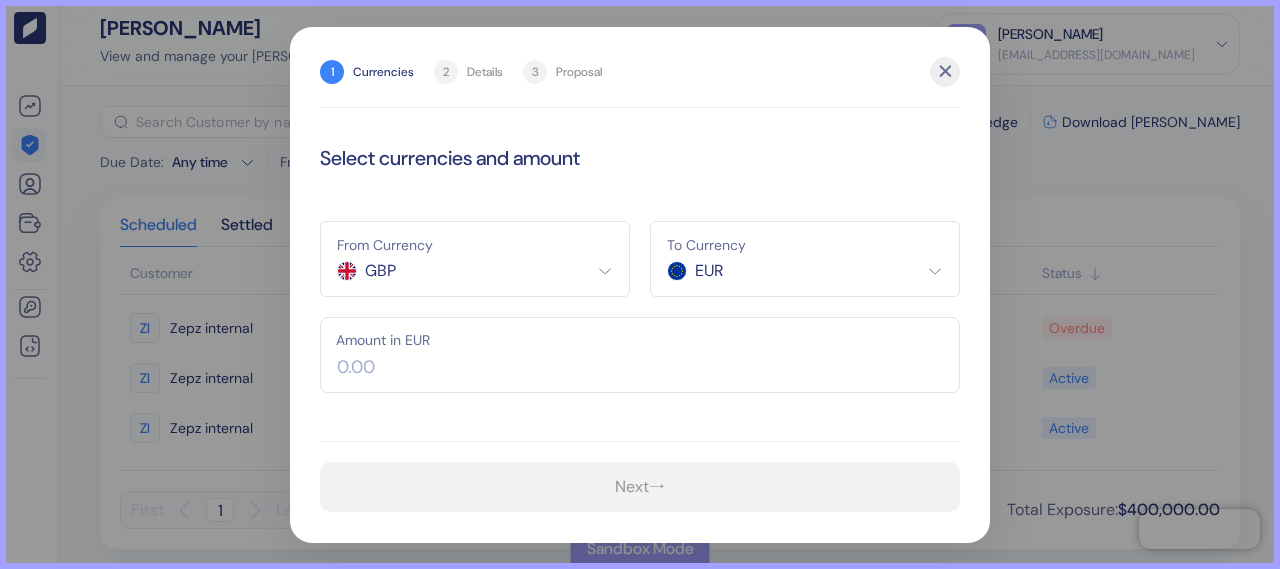 click on "Pingdom Check: App Online Overview [PERSON_NAME] Customers Wallets Settings Developer API Keys Docs [PERSON_NAME] View and manage your [PERSON_NAME] [PERSON_NAME] [EMAIL_ADDRESS][DOMAIN_NAME] Sign Out Due Date : Any time From All To All Clear All ​ Create Hedge Download [PERSON_NAME] Scheduled Settled Customer Created From Amount To Amount Due Date Status ZI   Zepz internal  [DATE] EUR 89,338.7 USD 100,000 [DATE] Overdue ZI   Zepz internal  [DATE] EUR 86,263 USD 100,000 [DATE] Active ZI   Zepz internal  [DATE] EUR 89,349.4 USD 100,000 [DATE] Active ZI   Zepz internal  [DATE] EUR 89,392.9 USD 100,000 [DATE] Active First 1 Last  4 Results Total Exposure :  $400,000.00 Sandbox Mode 1 Currencies 2 Details 3 Proposal ✕ Select currencies and amount From Currency GBP USD EUR GBP CHF To Currency EUR EUR USD Amount in EUR Next  →" at bounding box center (640, 284) 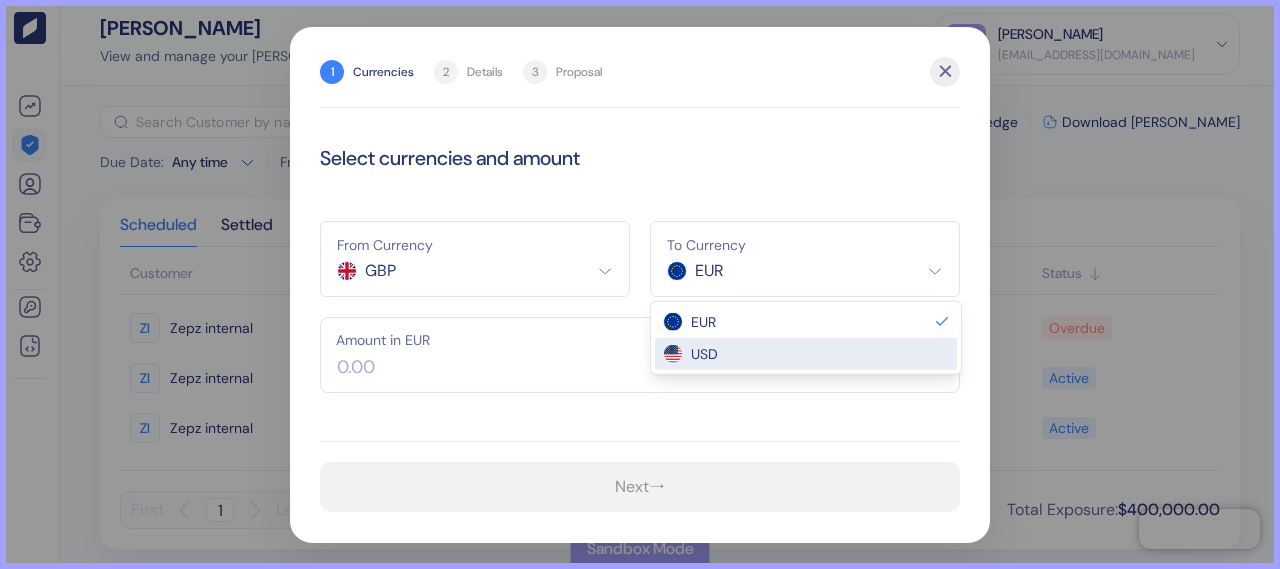 select on "USD" 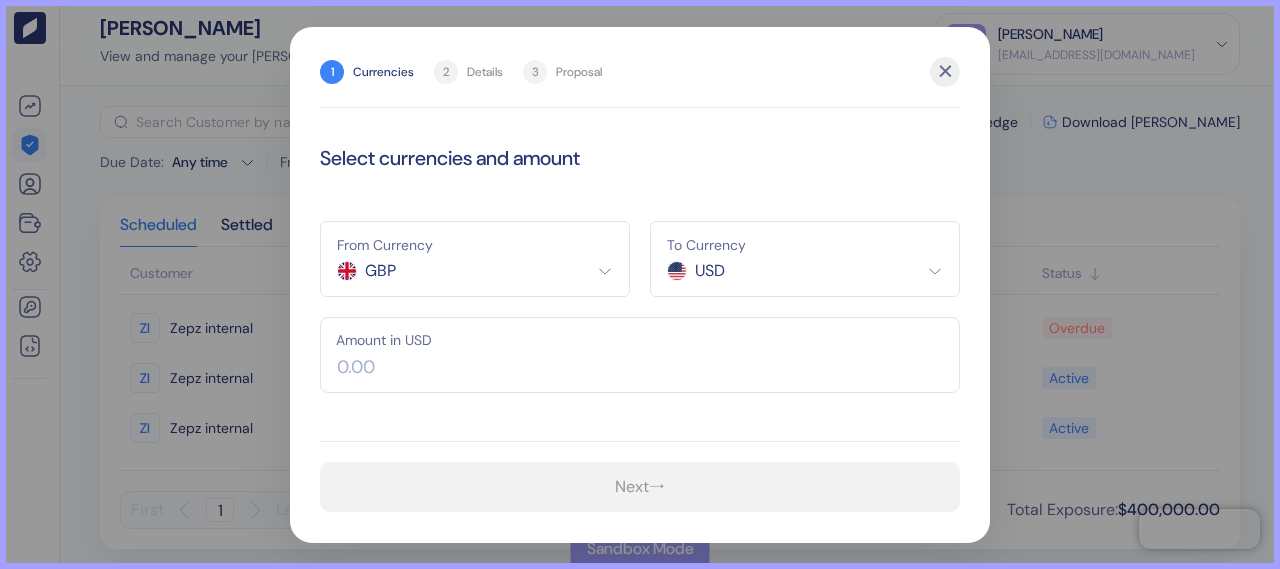 click at bounding box center [640, 355] 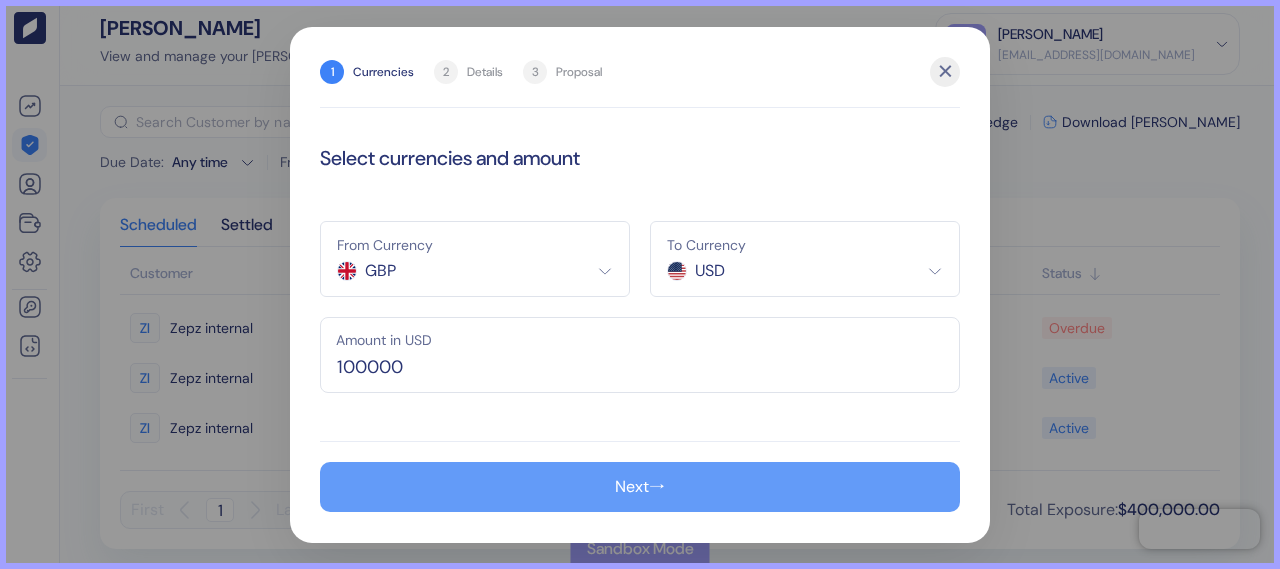 type on "100,000" 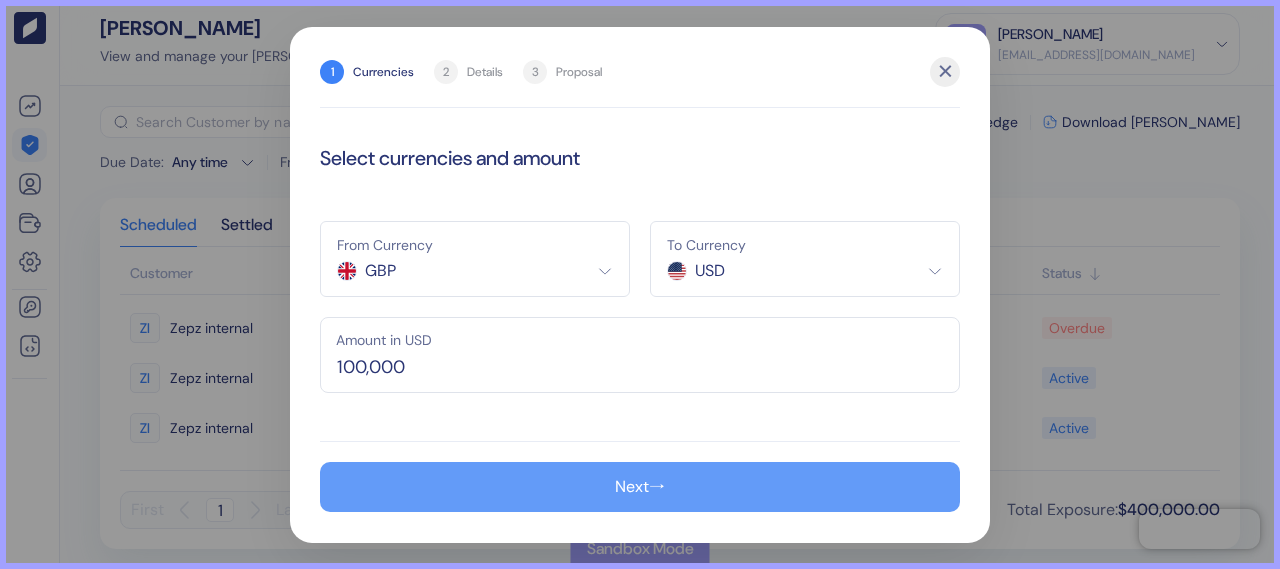 click on "Next  →" at bounding box center [640, 487] 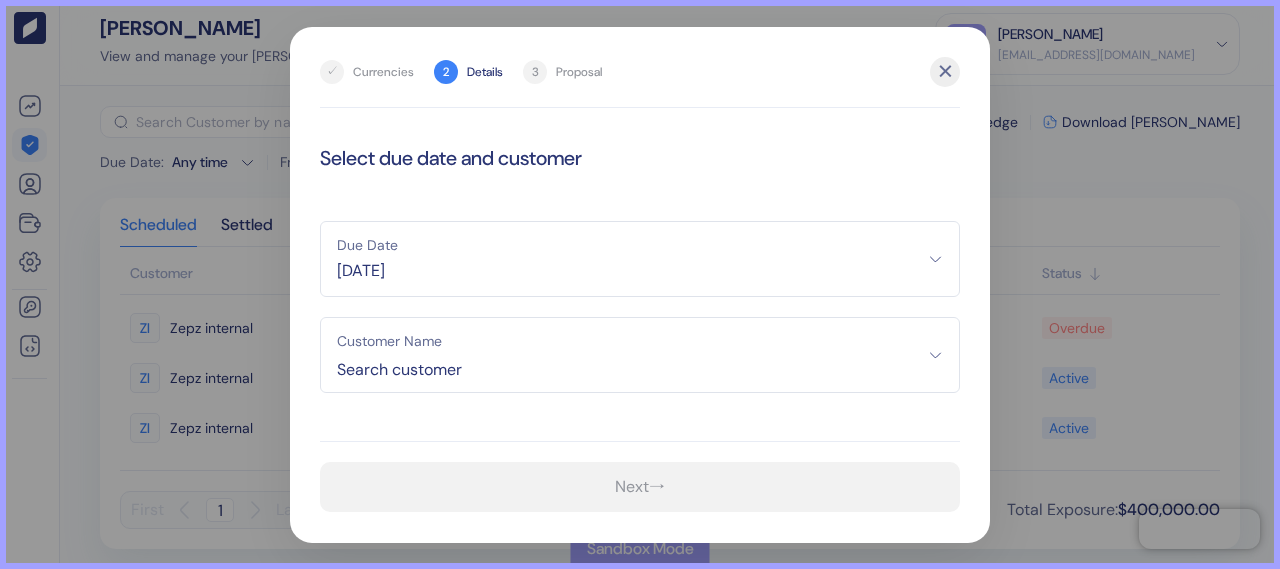 click 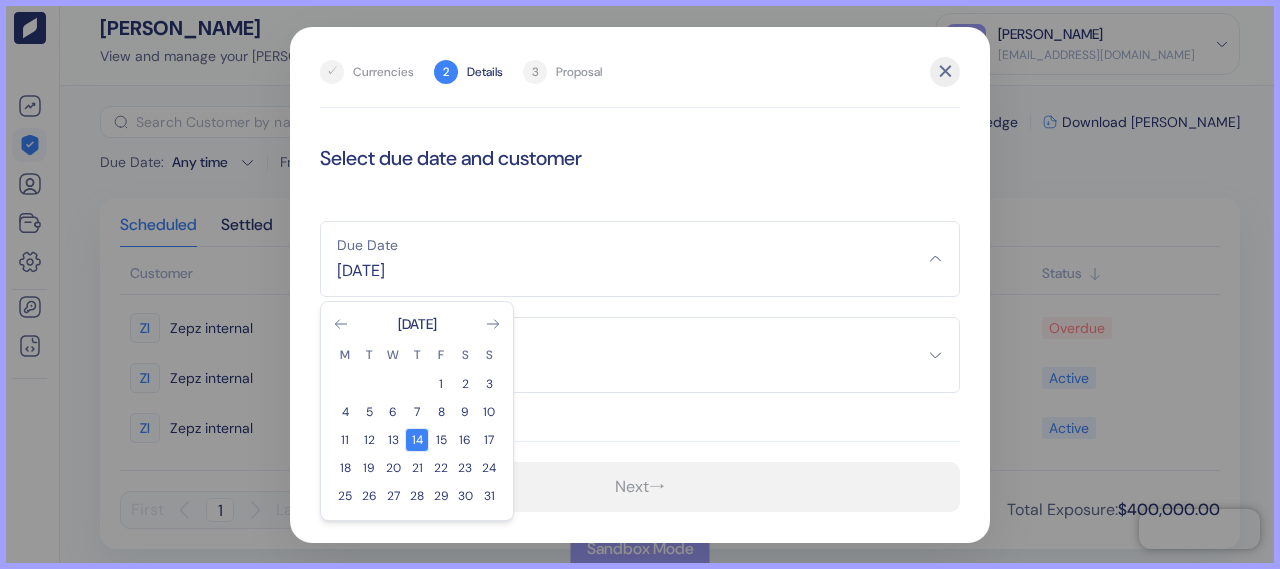 click on "14" at bounding box center [417, 440] 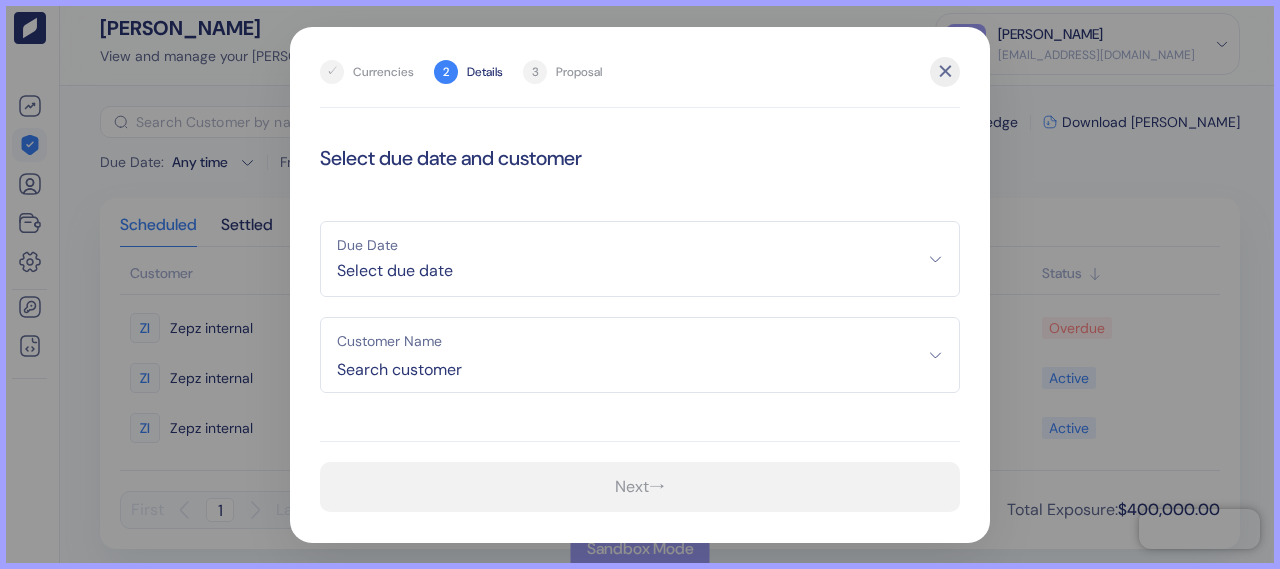 click on "Search customer" at bounding box center [640, 370] 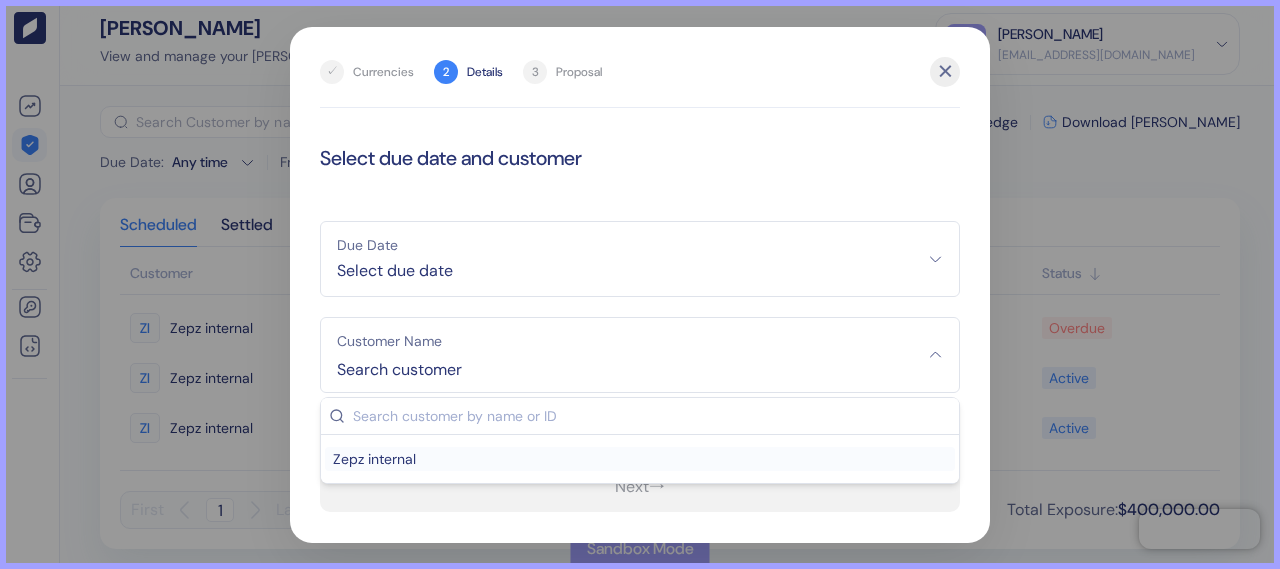 click on "Zepz internal" at bounding box center (640, 459) 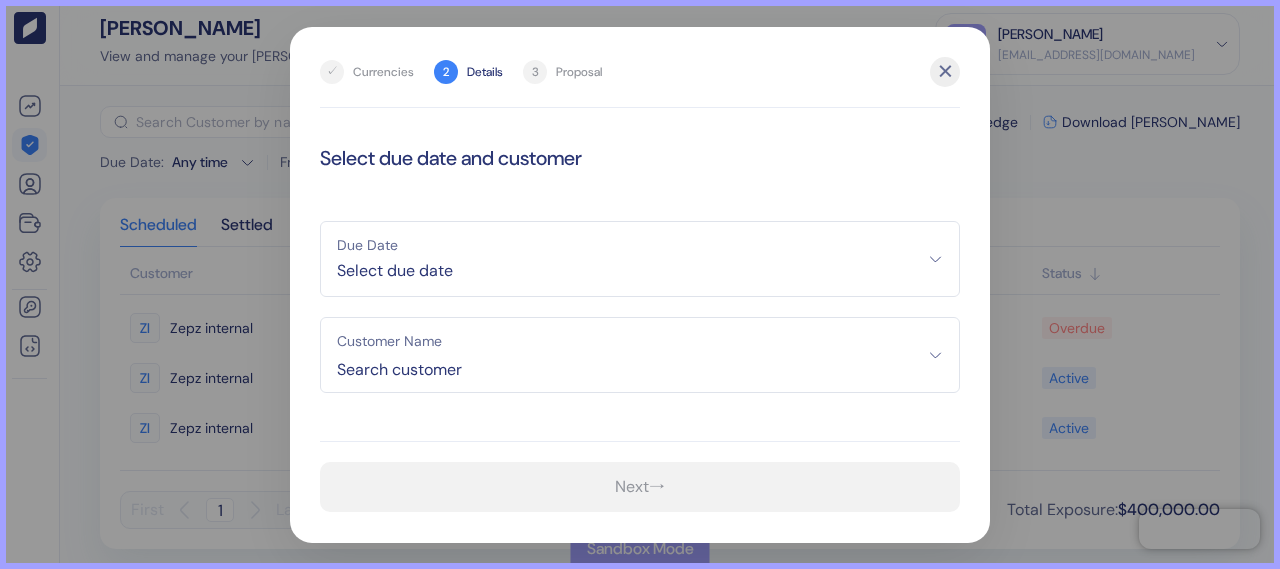 click on "Next  →" at bounding box center [640, 476] 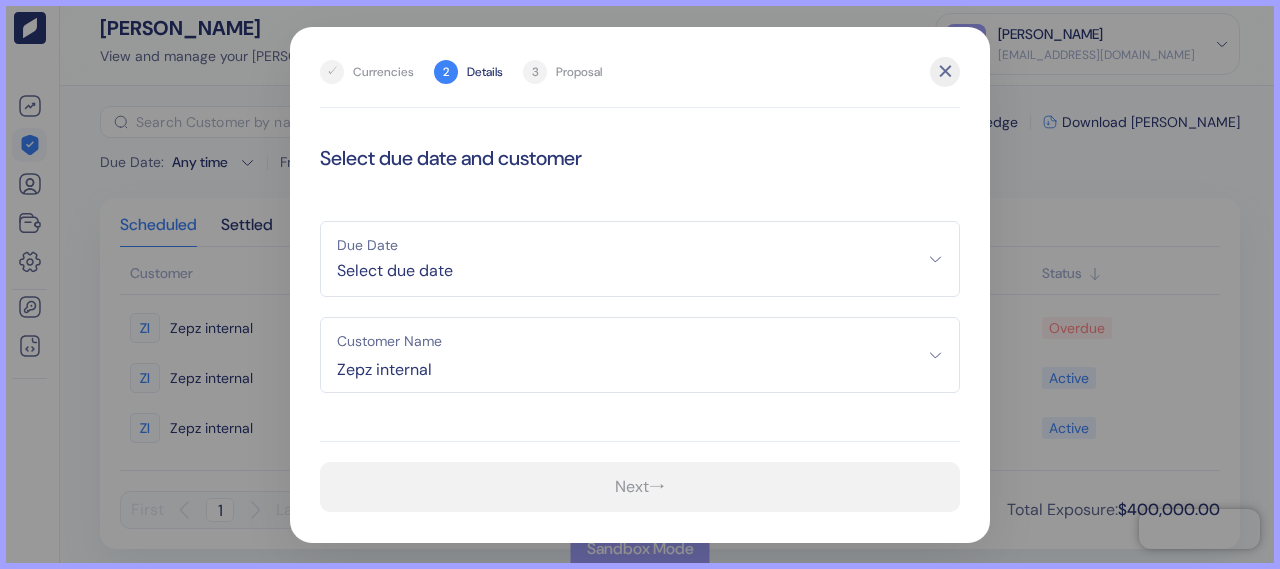 click on "Select due date" at bounding box center (640, 271) 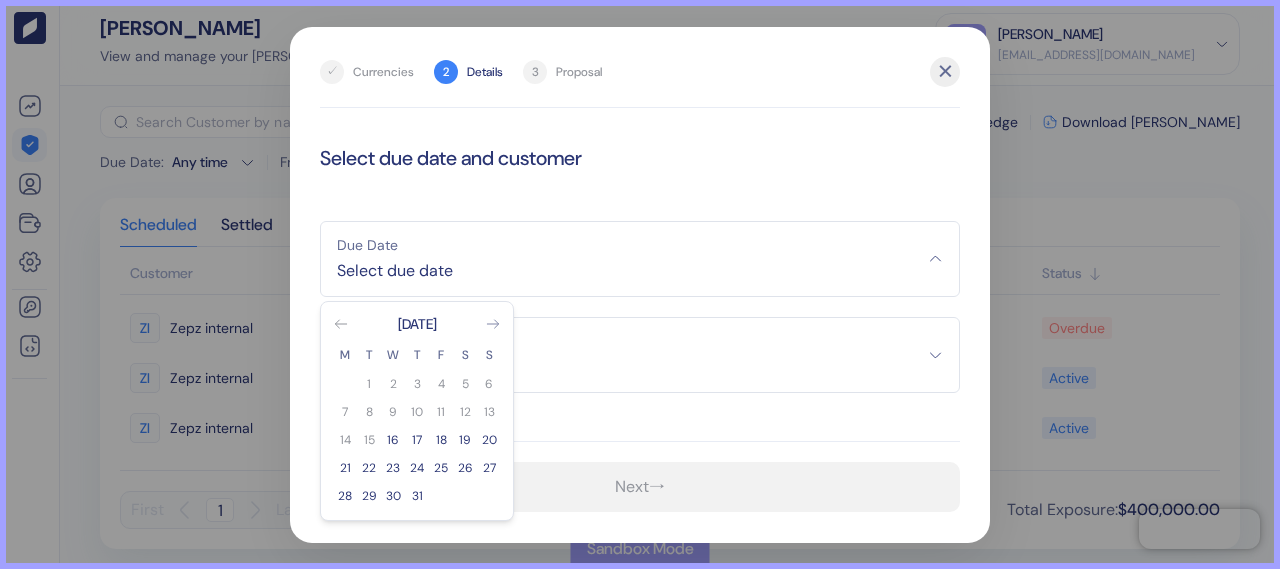 click 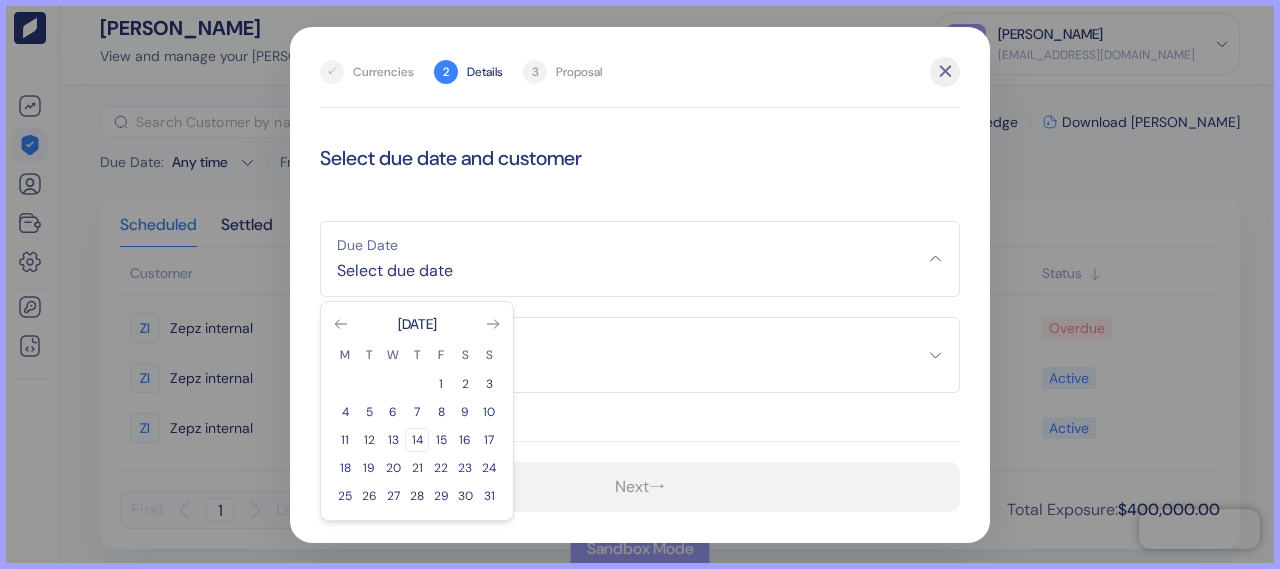 click on "14" at bounding box center (417, 440) 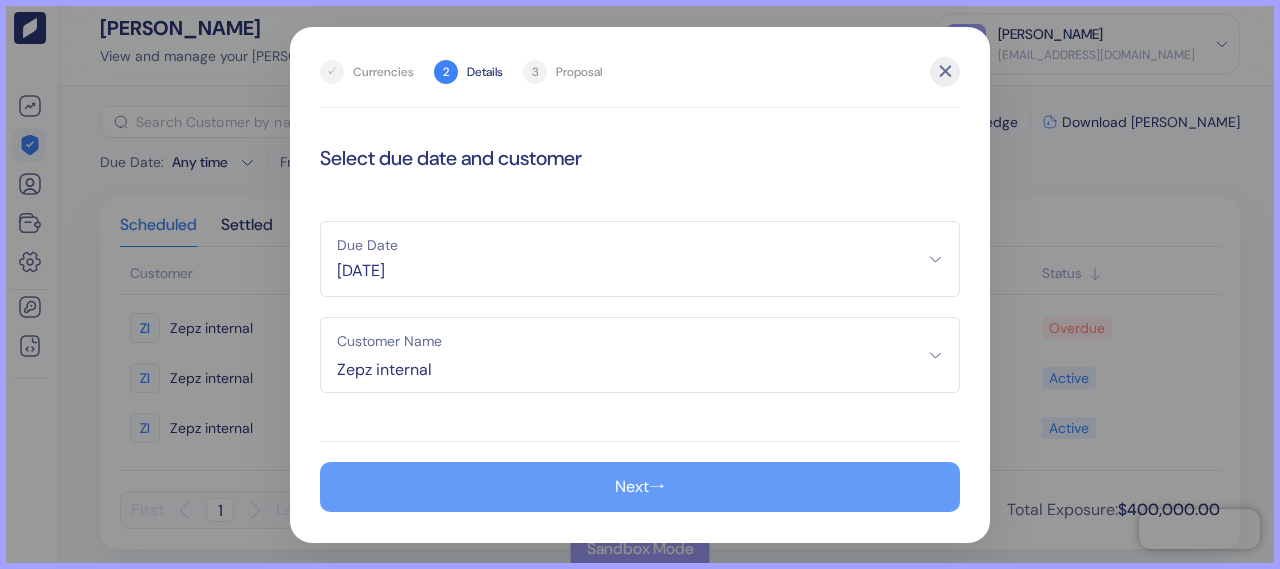 click on "Next  →" at bounding box center [640, 487] 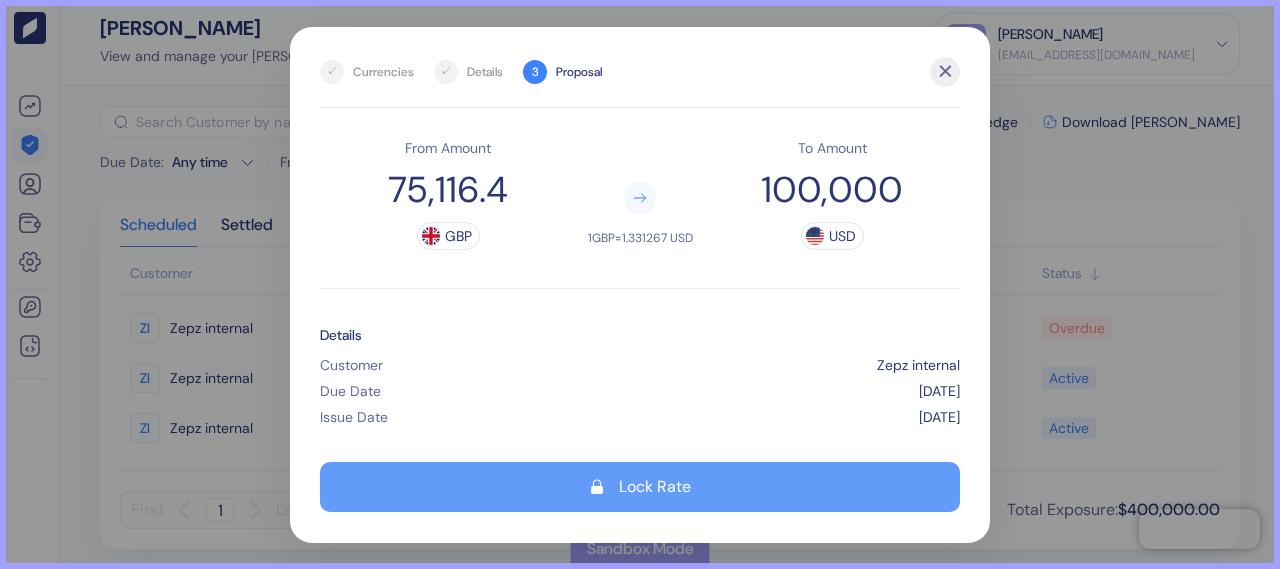click on "Lock Rate" at bounding box center (640, 487) 